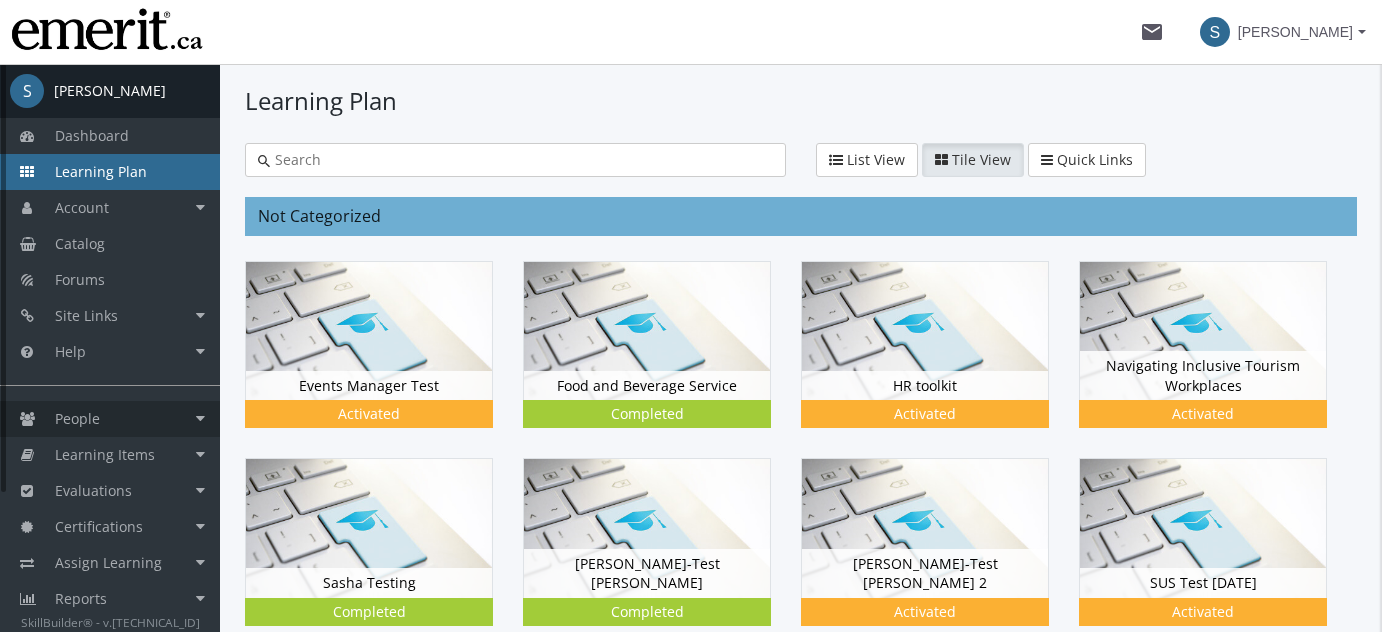 scroll, scrollTop: 0, scrollLeft: 0, axis: both 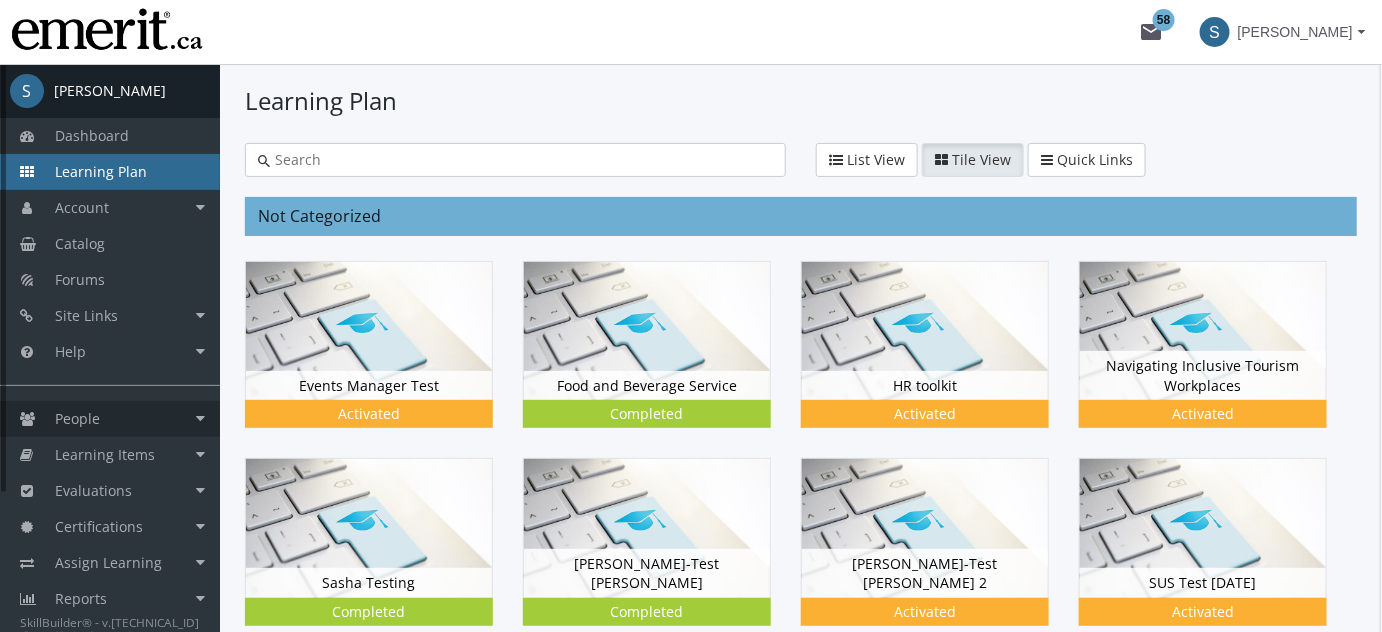 click on "People" at bounding box center [110, 419] 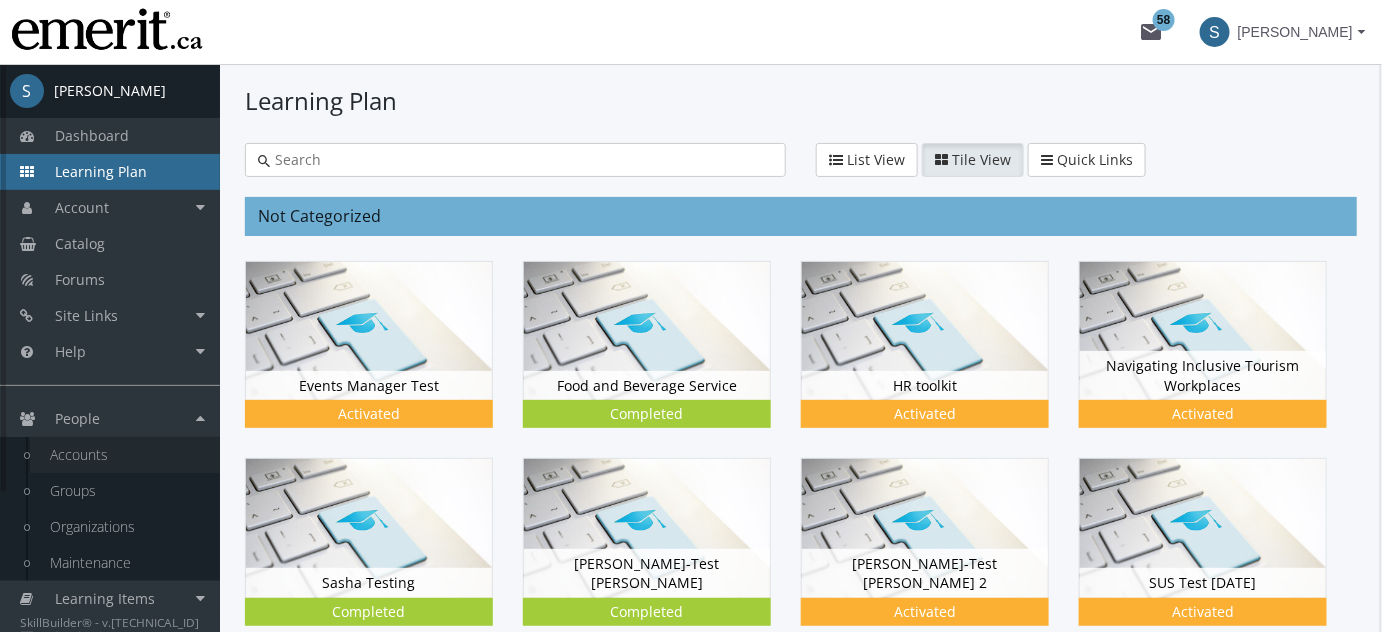 click on "Accounts" at bounding box center (125, 455) 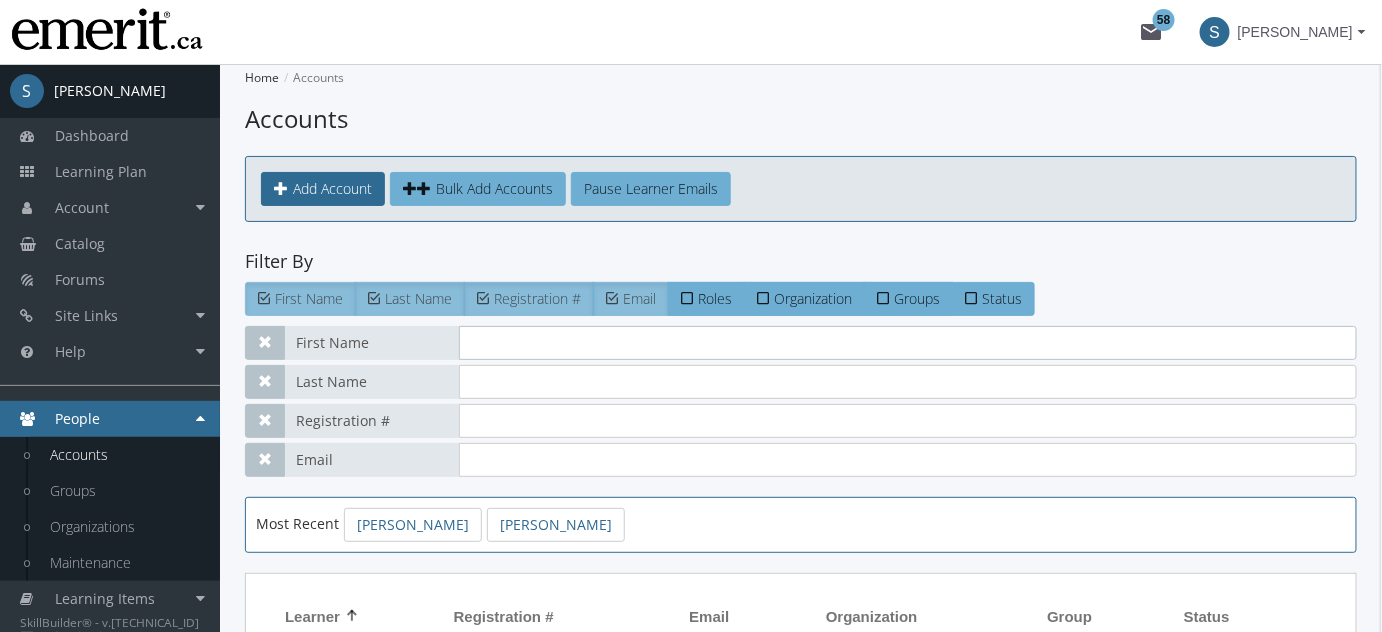 click at bounding box center (908, 343) 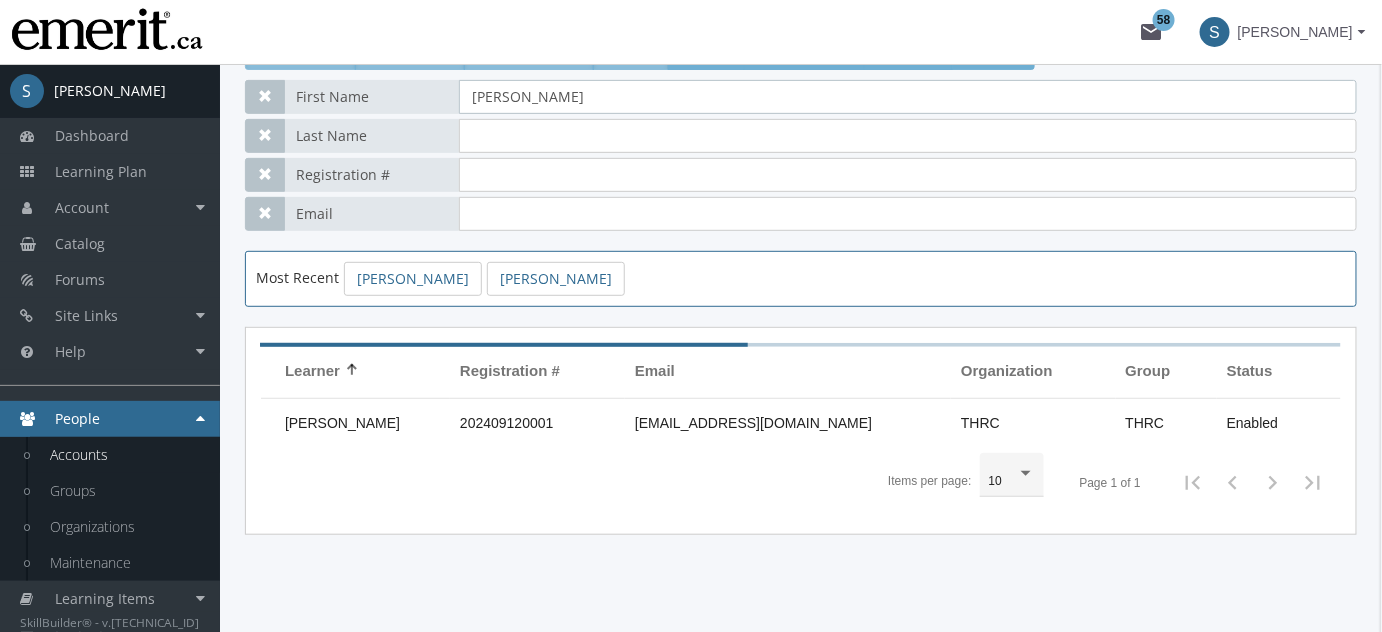 scroll, scrollTop: 265, scrollLeft: 0, axis: vertical 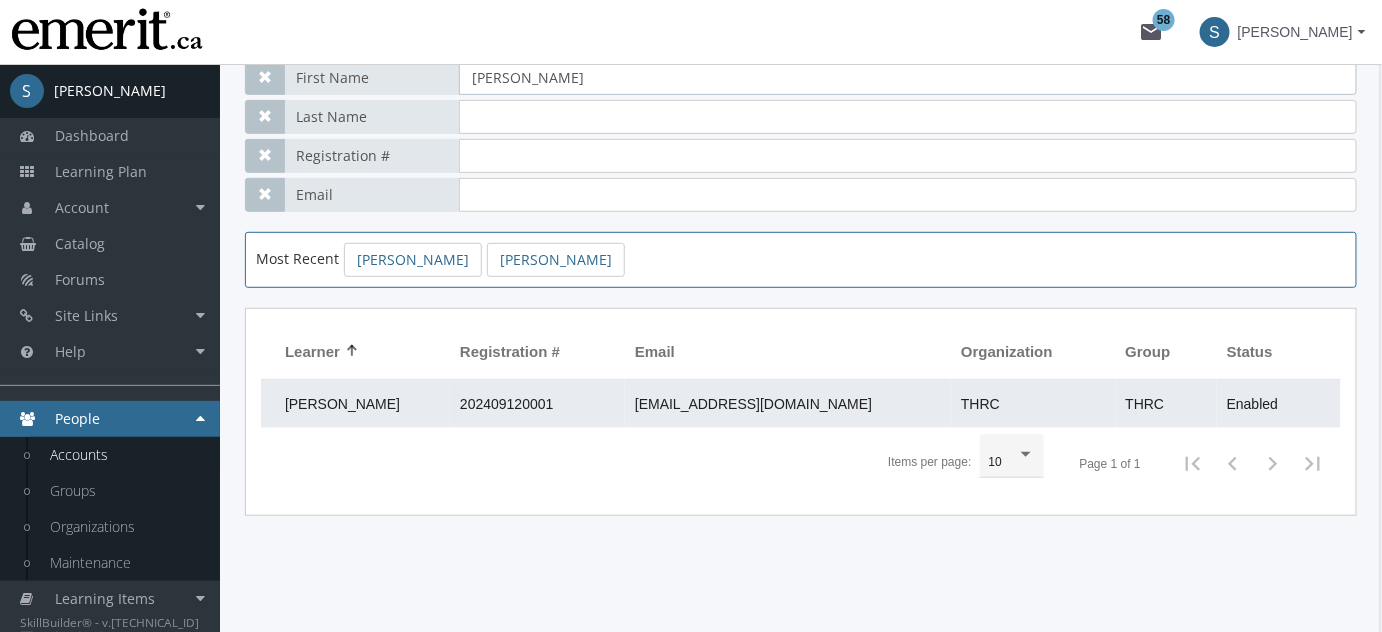 type on "[PERSON_NAME]" 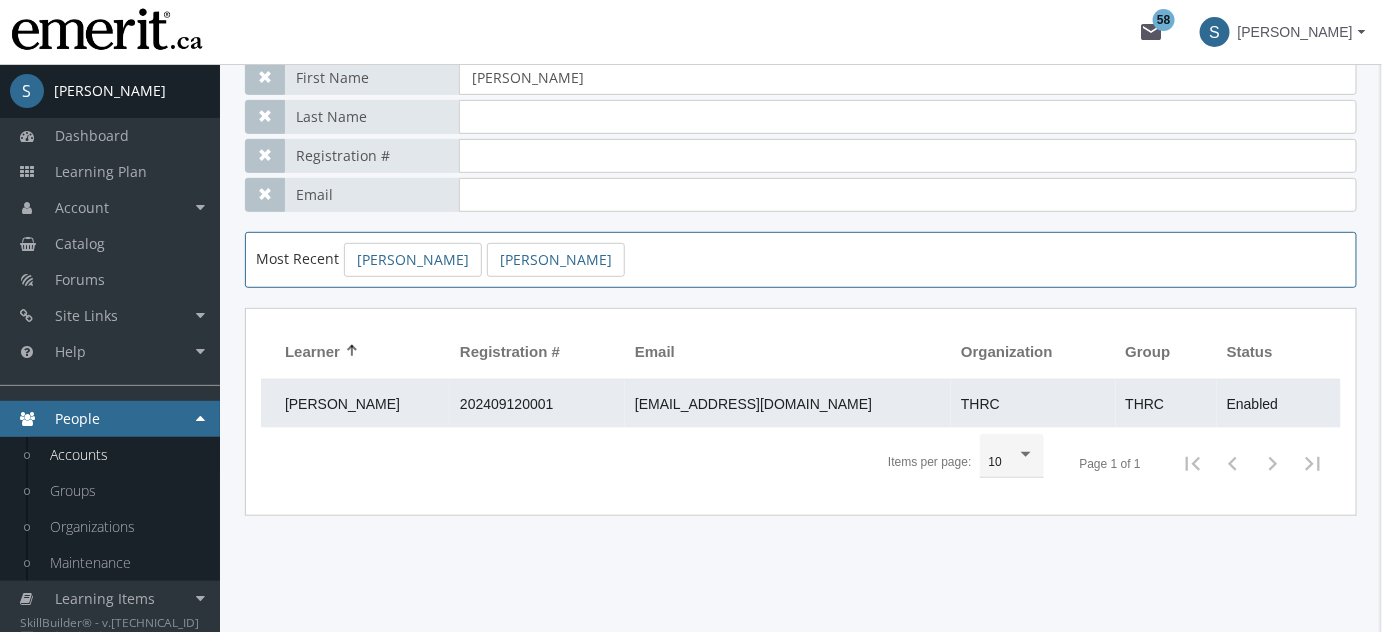 click on "202409120001" 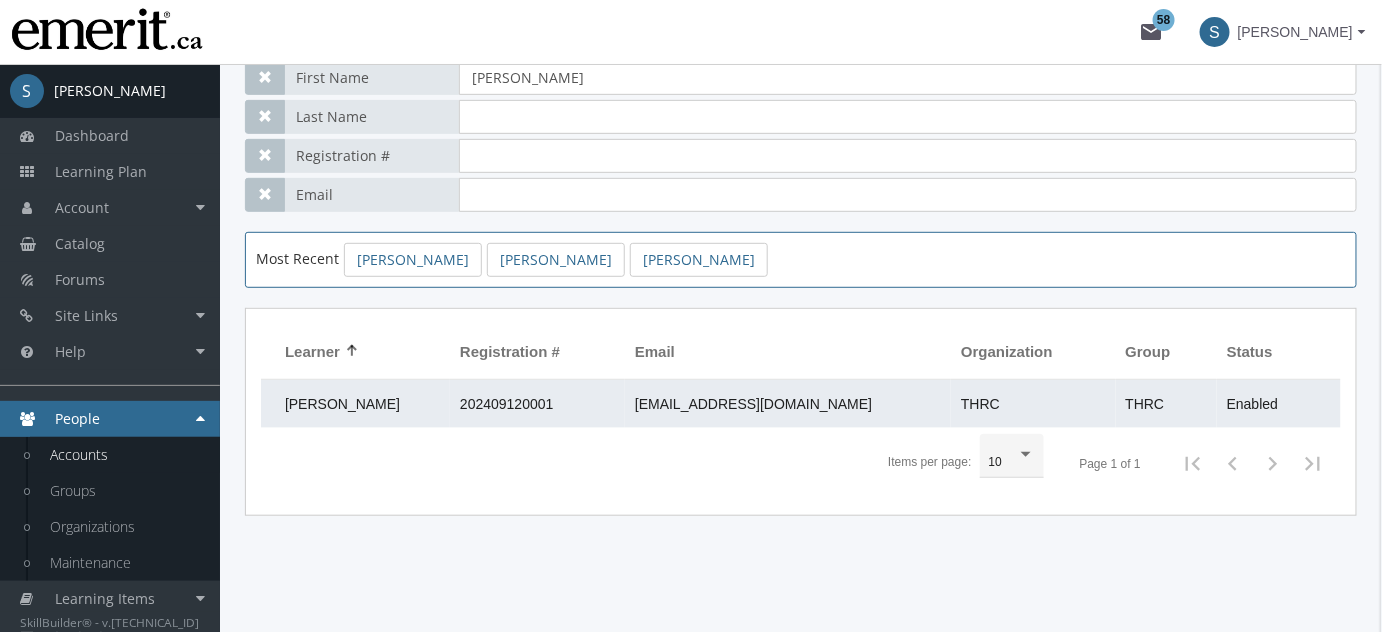 scroll, scrollTop: 0, scrollLeft: 0, axis: both 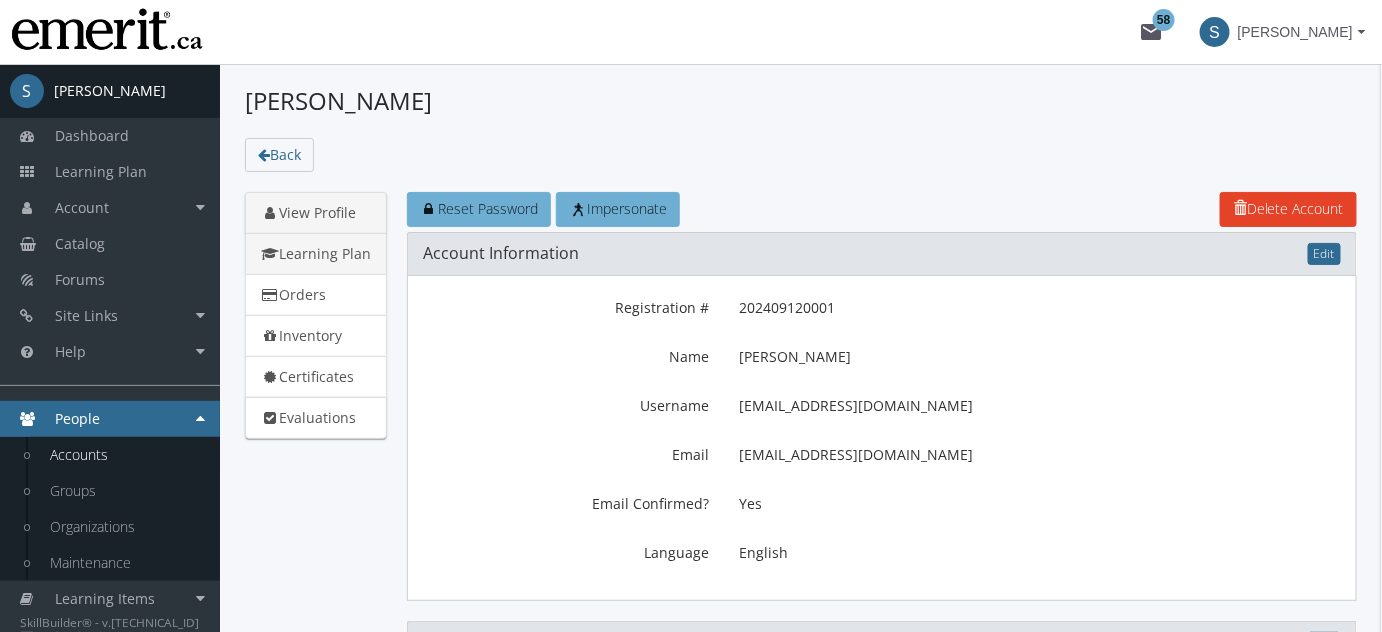 click on "Learning Plan" 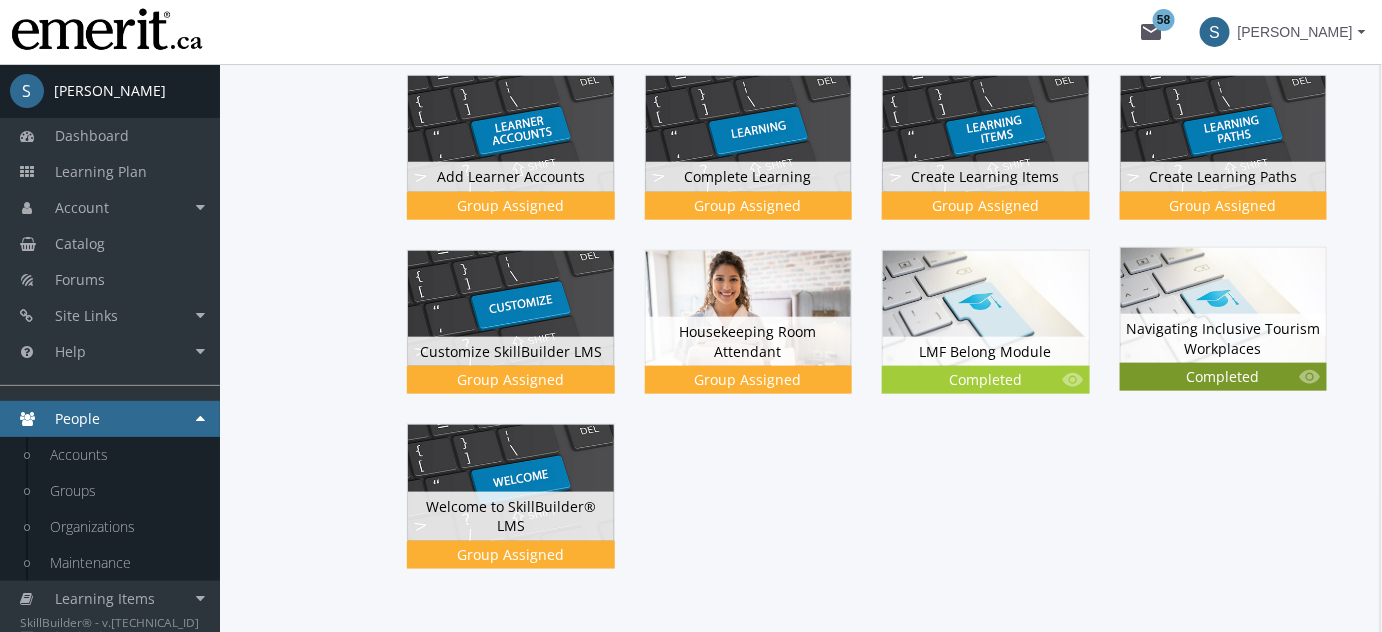 scroll, scrollTop: 545, scrollLeft: 0, axis: vertical 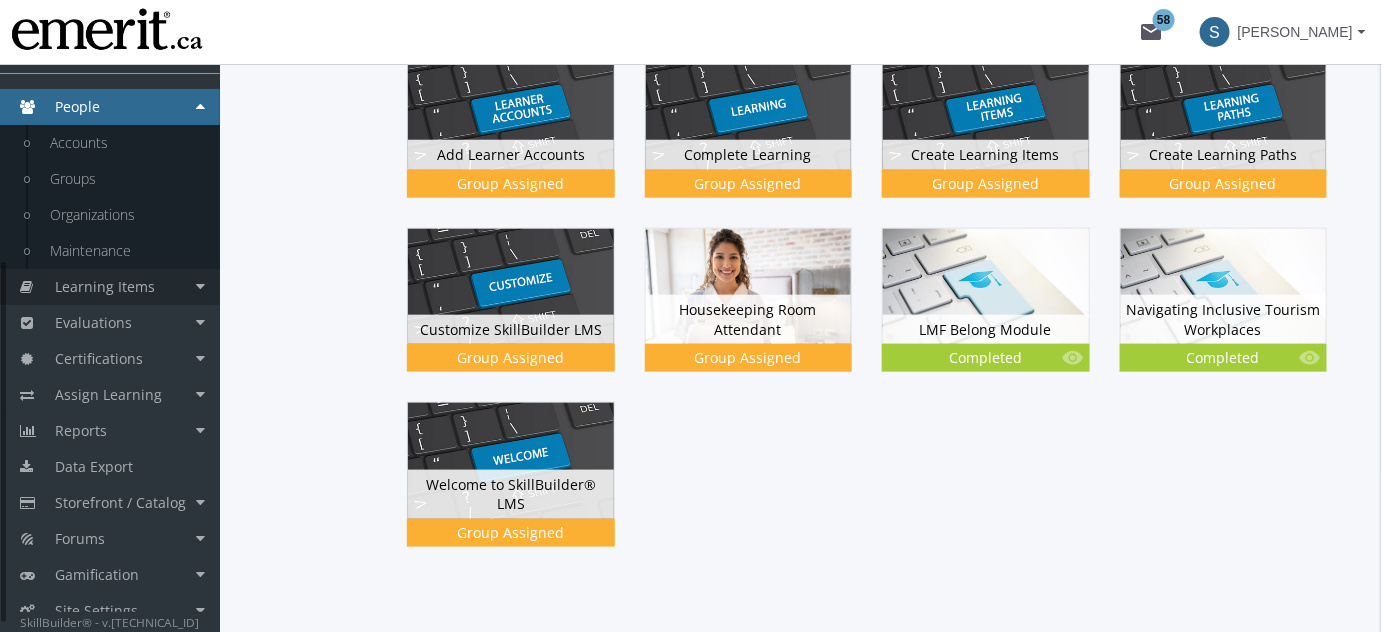 click on "Learning Items" at bounding box center [105, 286] 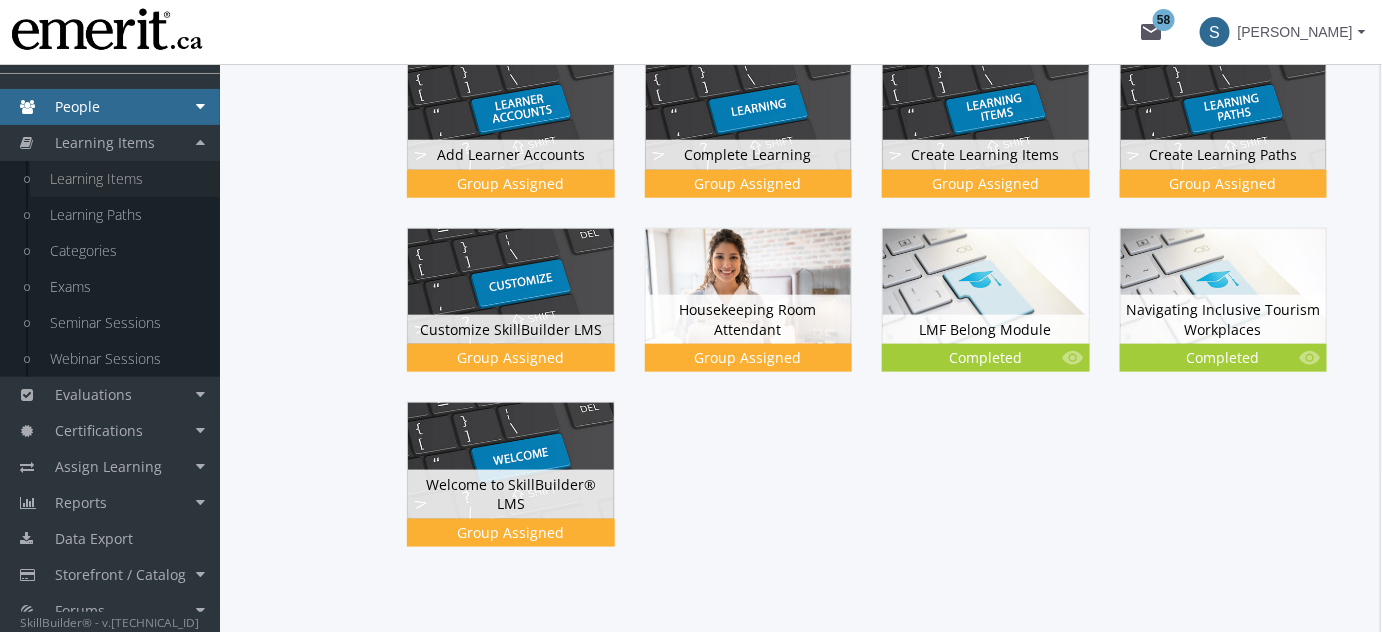 click on "Learning Items" at bounding box center (125, 179) 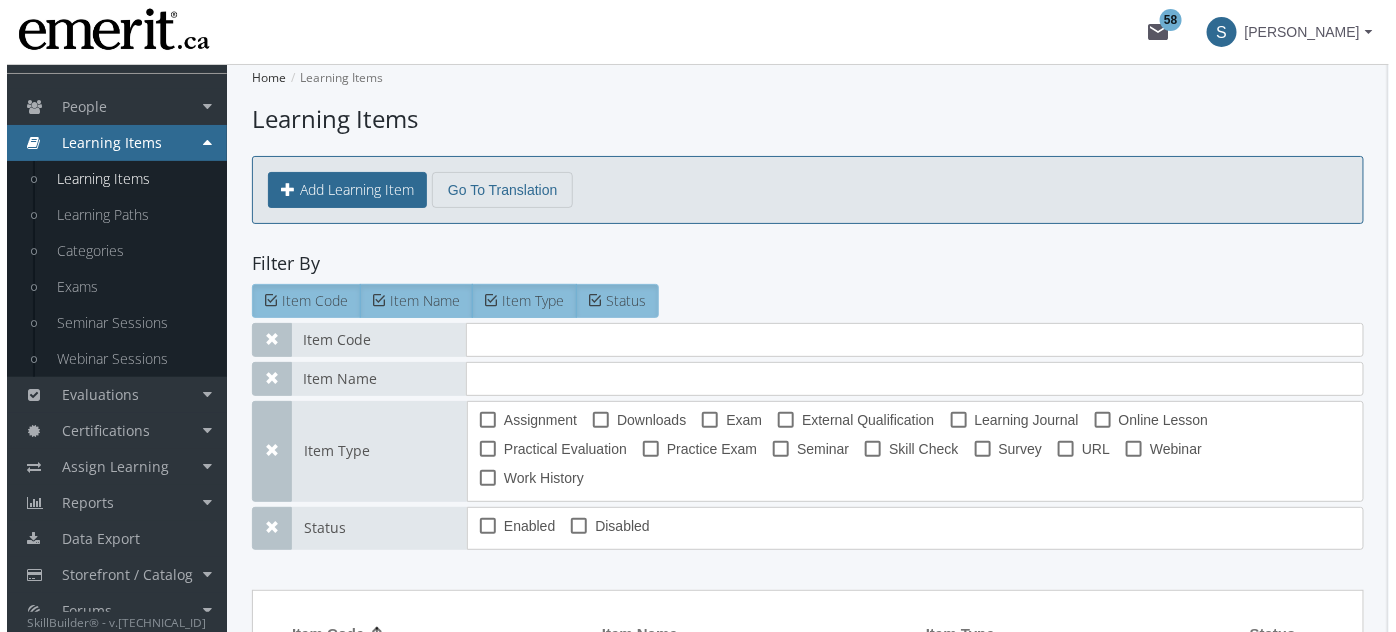 scroll, scrollTop: 253, scrollLeft: 0, axis: vertical 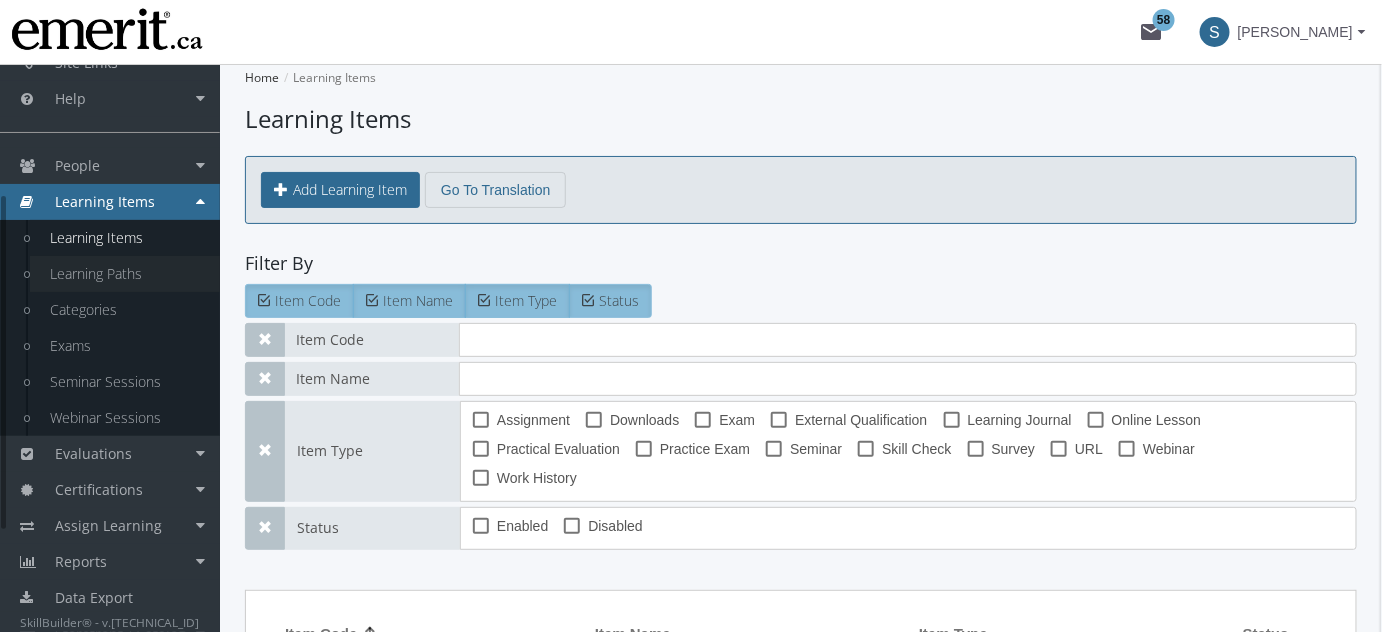 click on "Learning Paths" at bounding box center [125, 274] 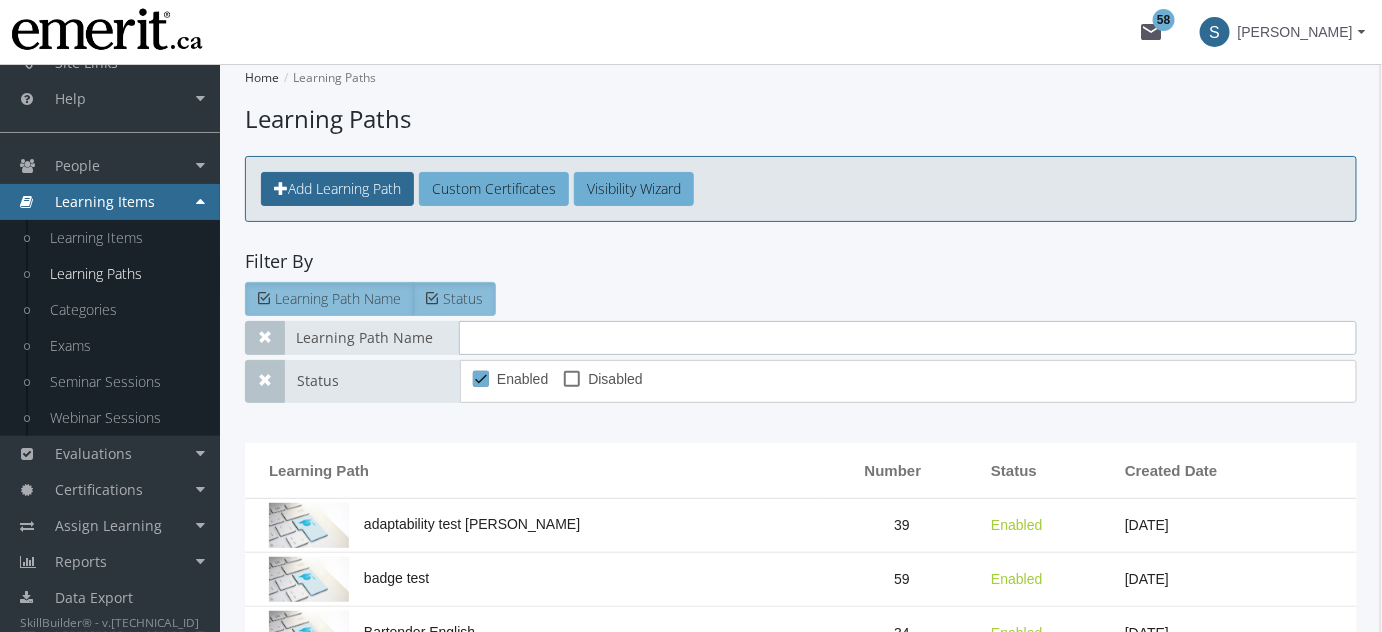 drag, startPoint x: 539, startPoint y: 332, endPoint x: 531, endPoint y: 340, distance: 11.313708 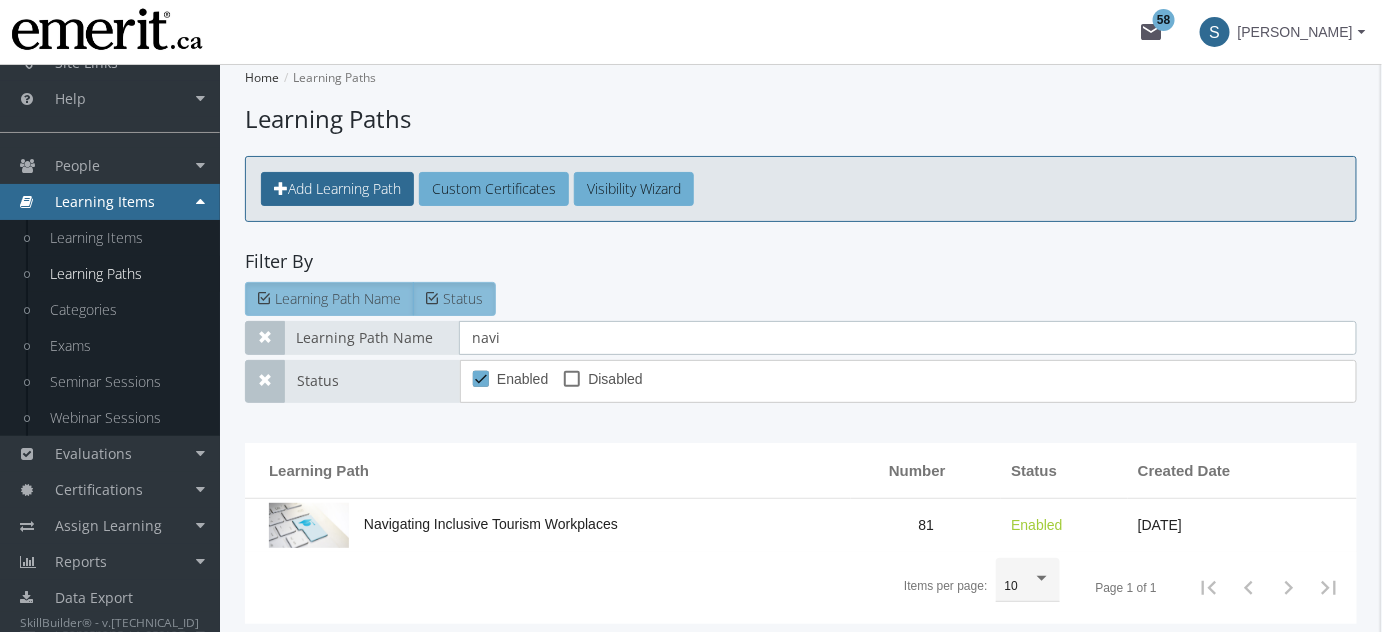 type on "Navigating Inclusive Tourism Workplaces" 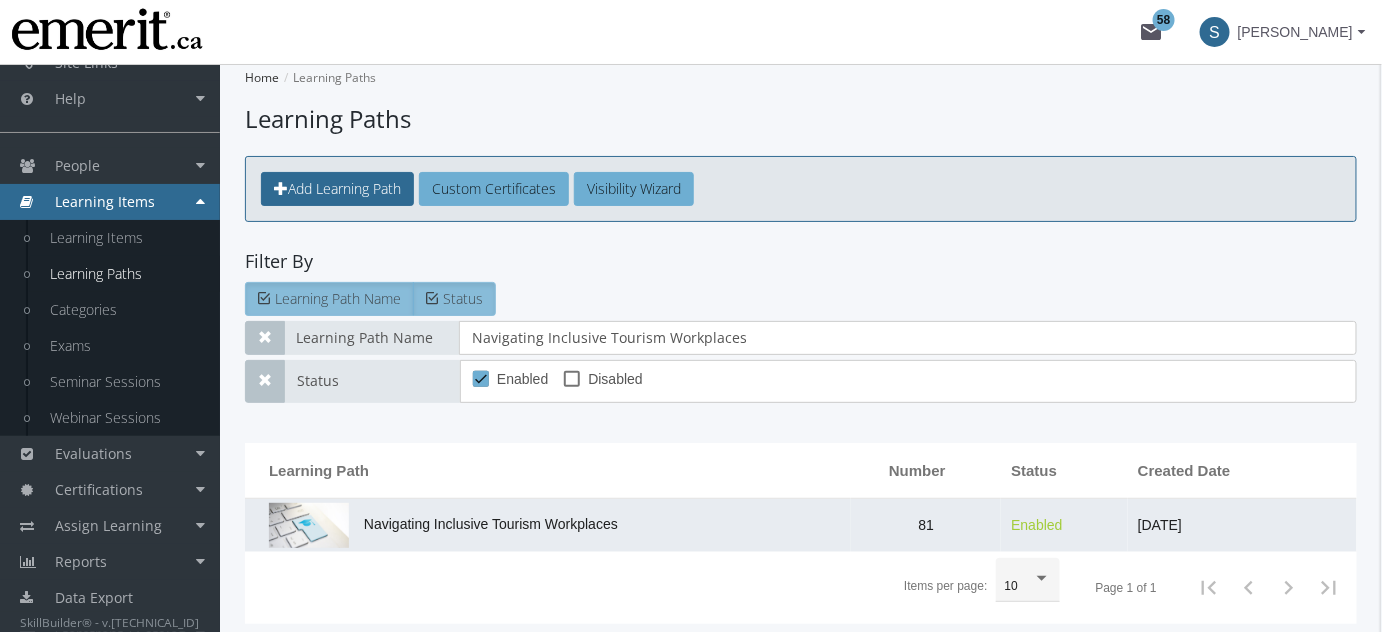 click on "Navigating Inclusive Tourism Workplaces" 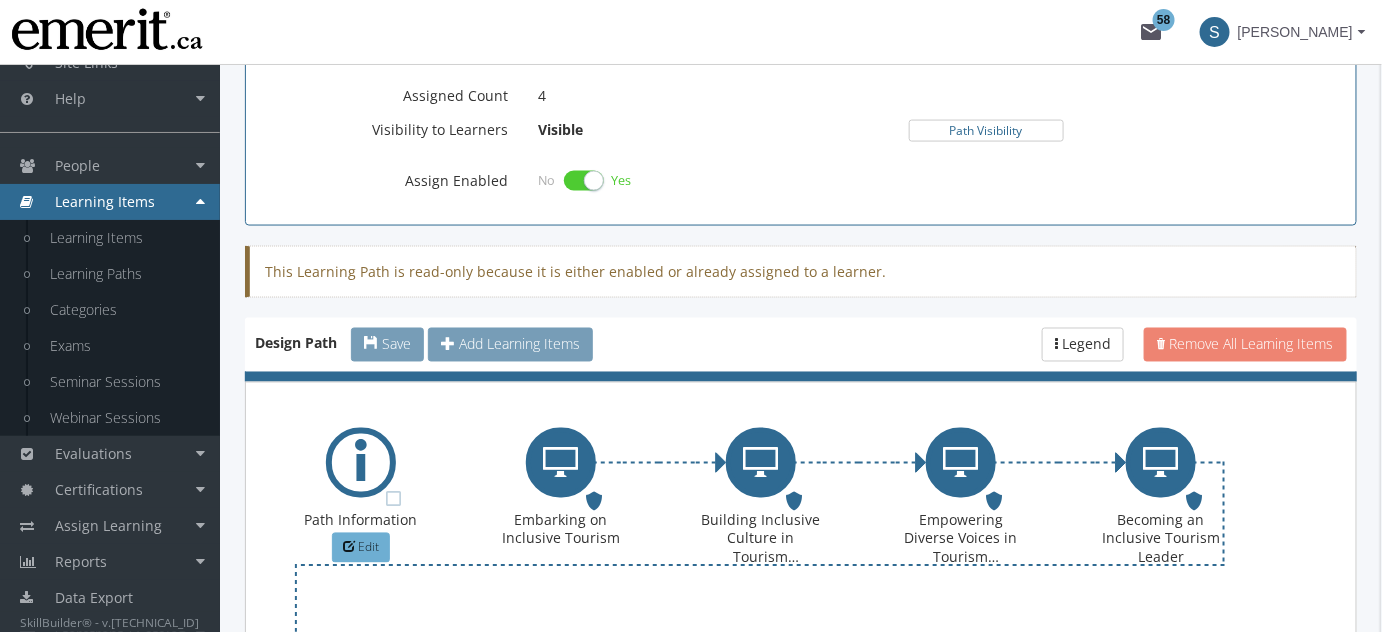 scroll, scrollTop: 1234, scrollLeft: 0, axis: vertical 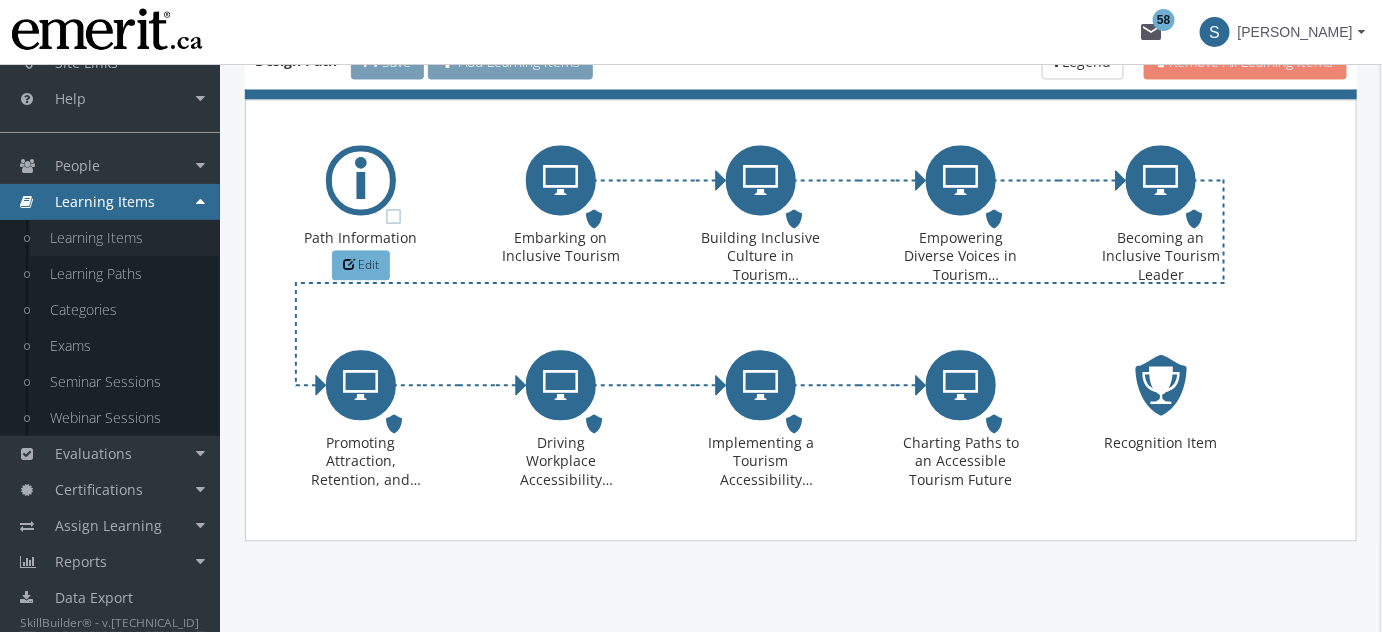 click on "Learning Items" at bounding box center (125, 238) 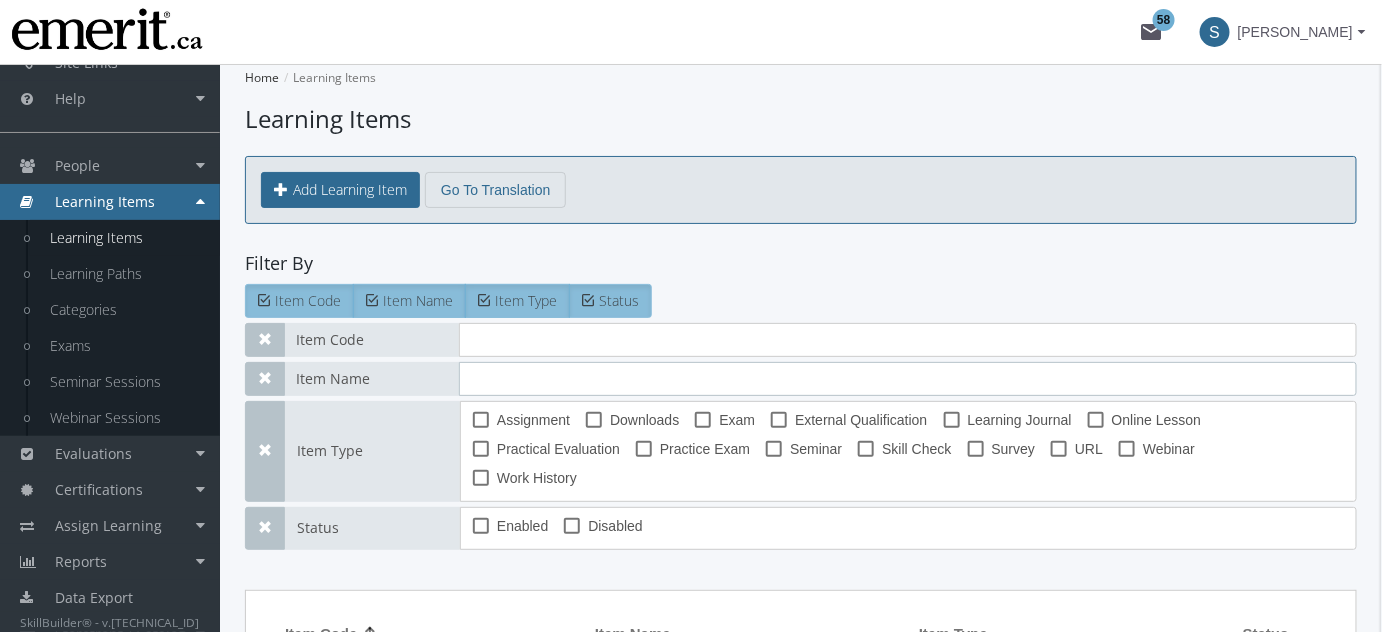 click at bounding box center [908, 379] 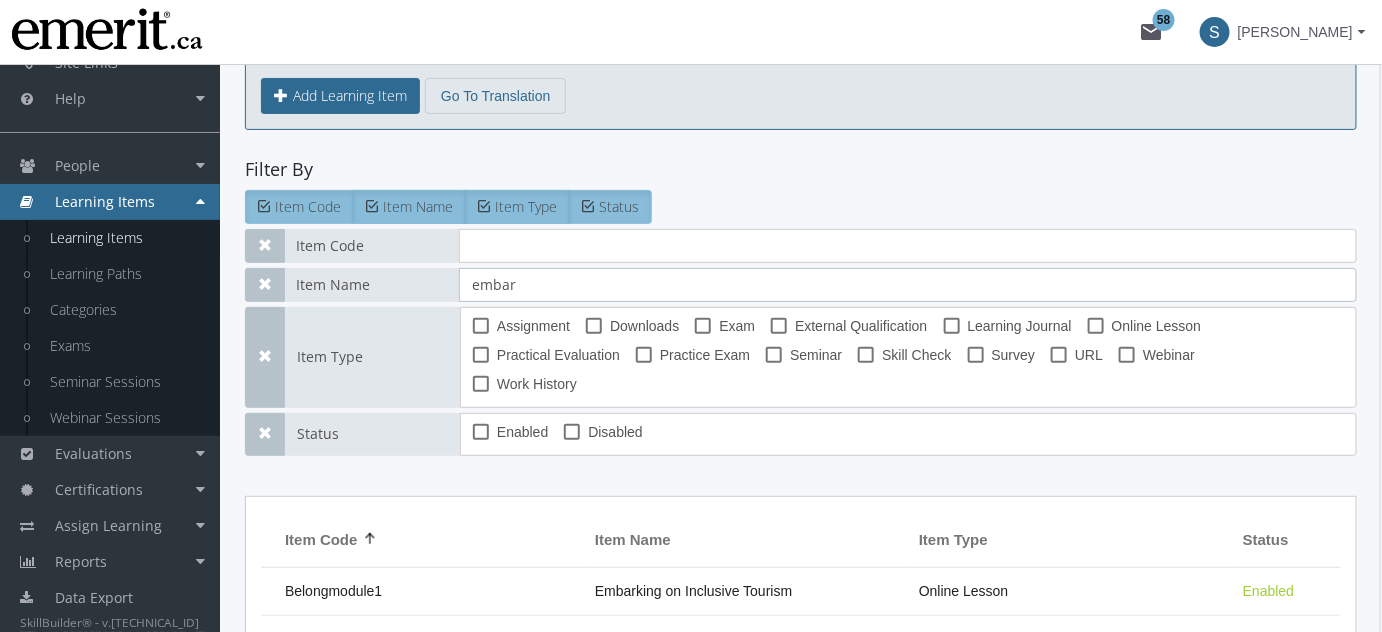 scroll, scrollTop: 301, scrollLeft: 0, axis: vertical 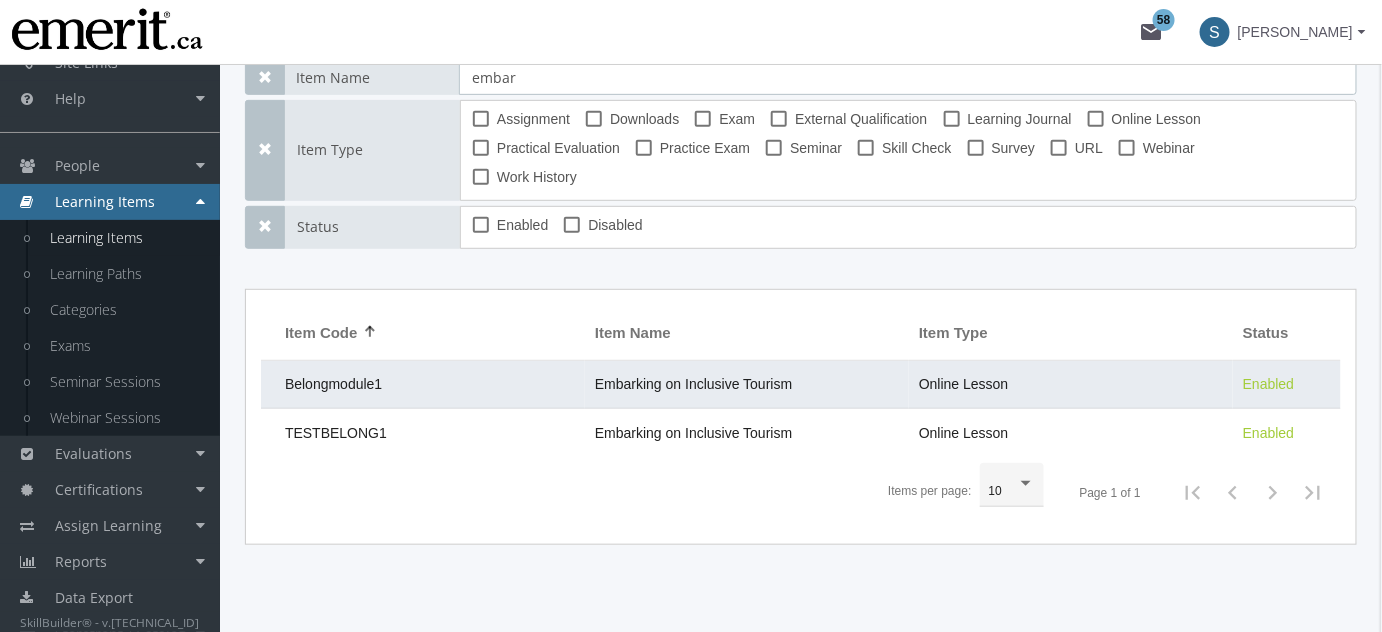 type on "embar" 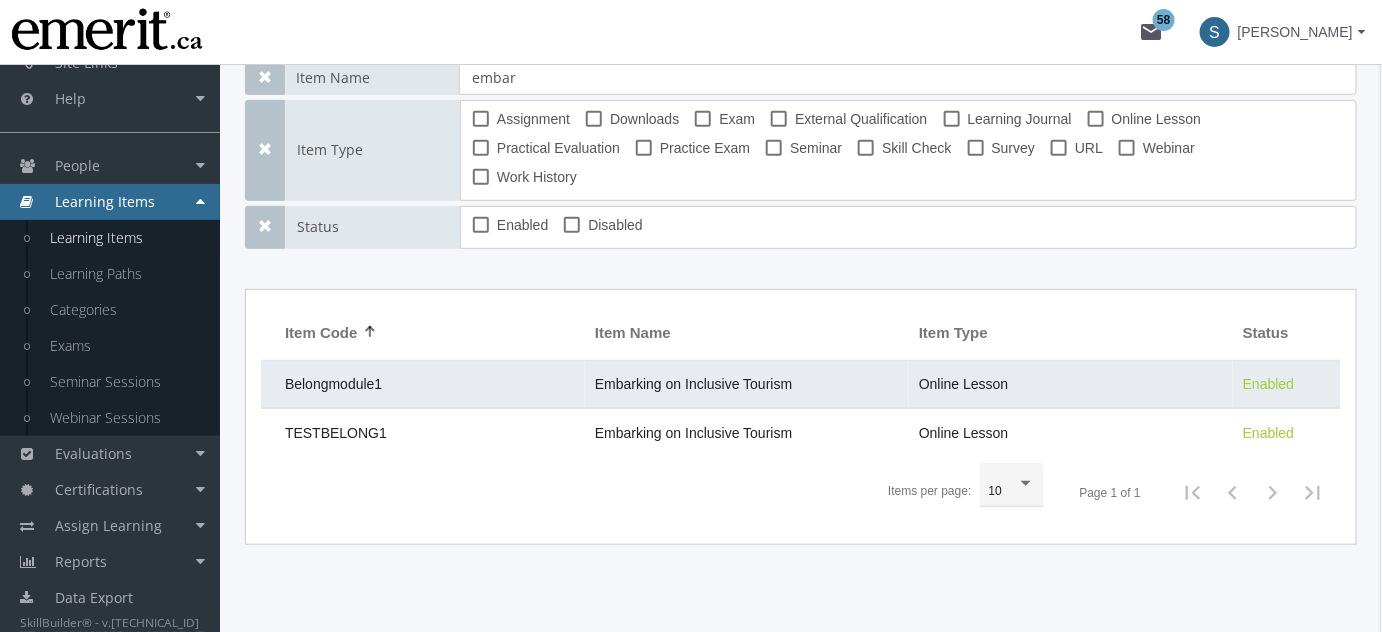 click on "Belongmodule1" 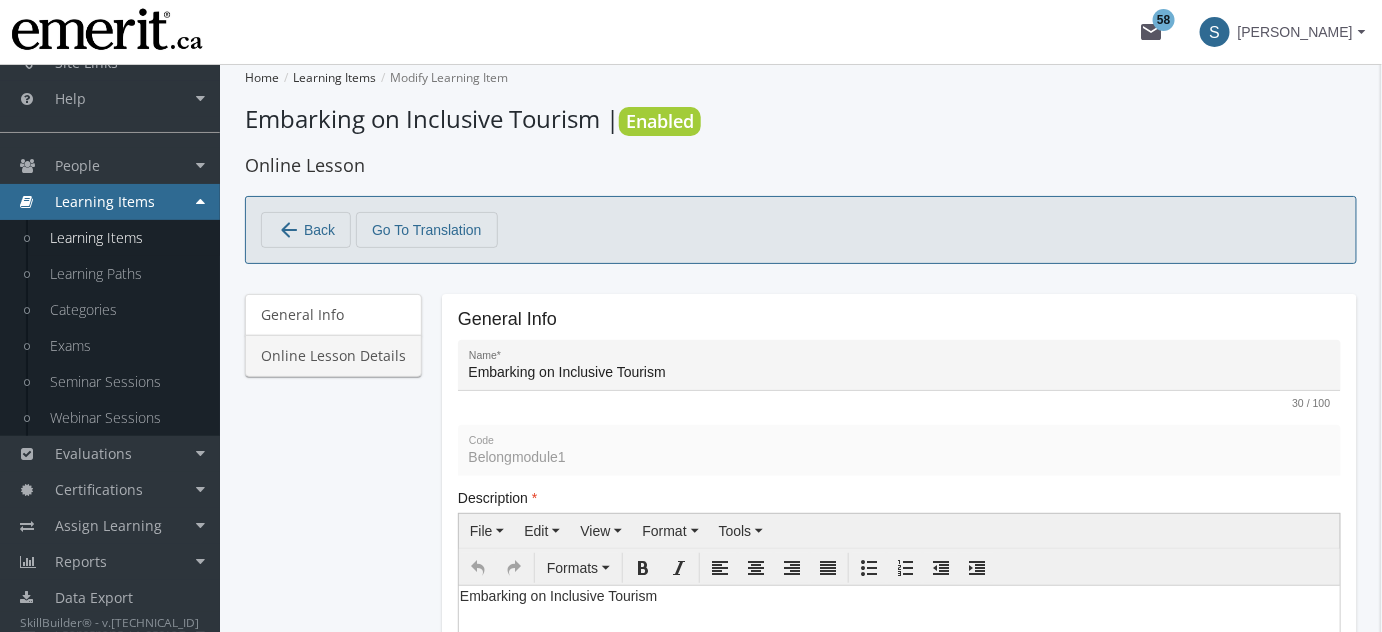 scroll, scrollTop: 0, scrollLeft: 0, axis: both 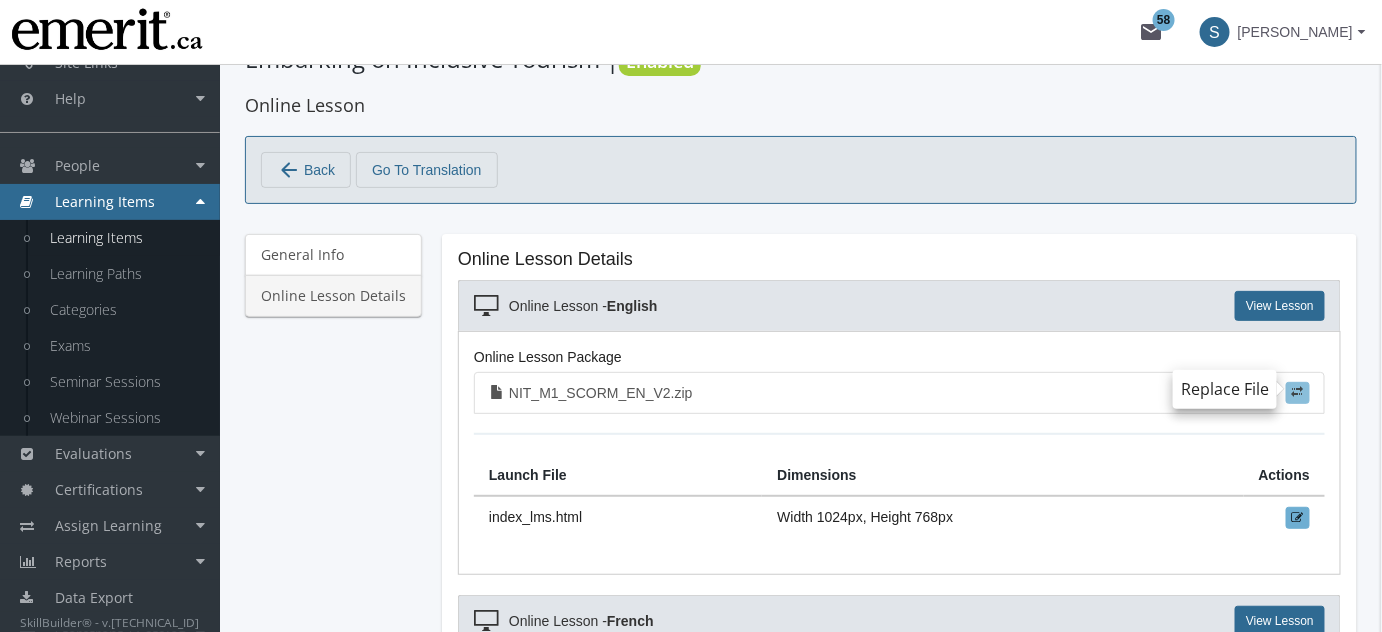 click at bounding box center (1298, 393) 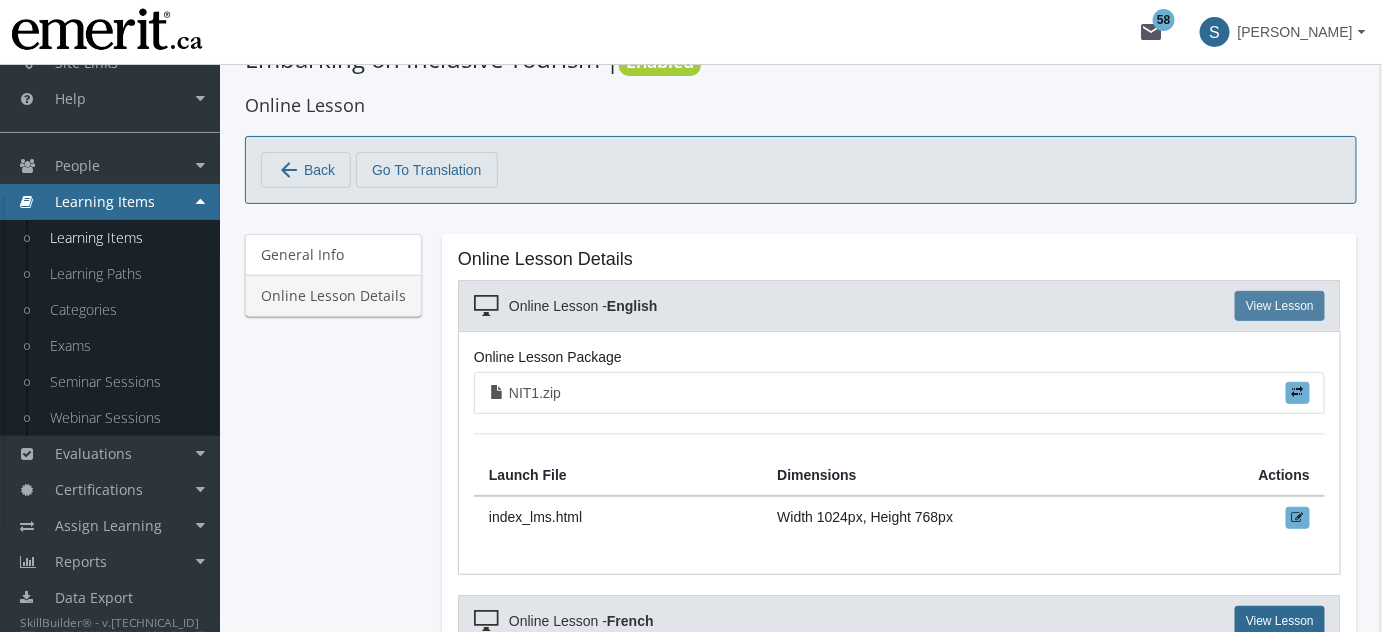 click on "View Lesson" at bounding box center [1280, 306] 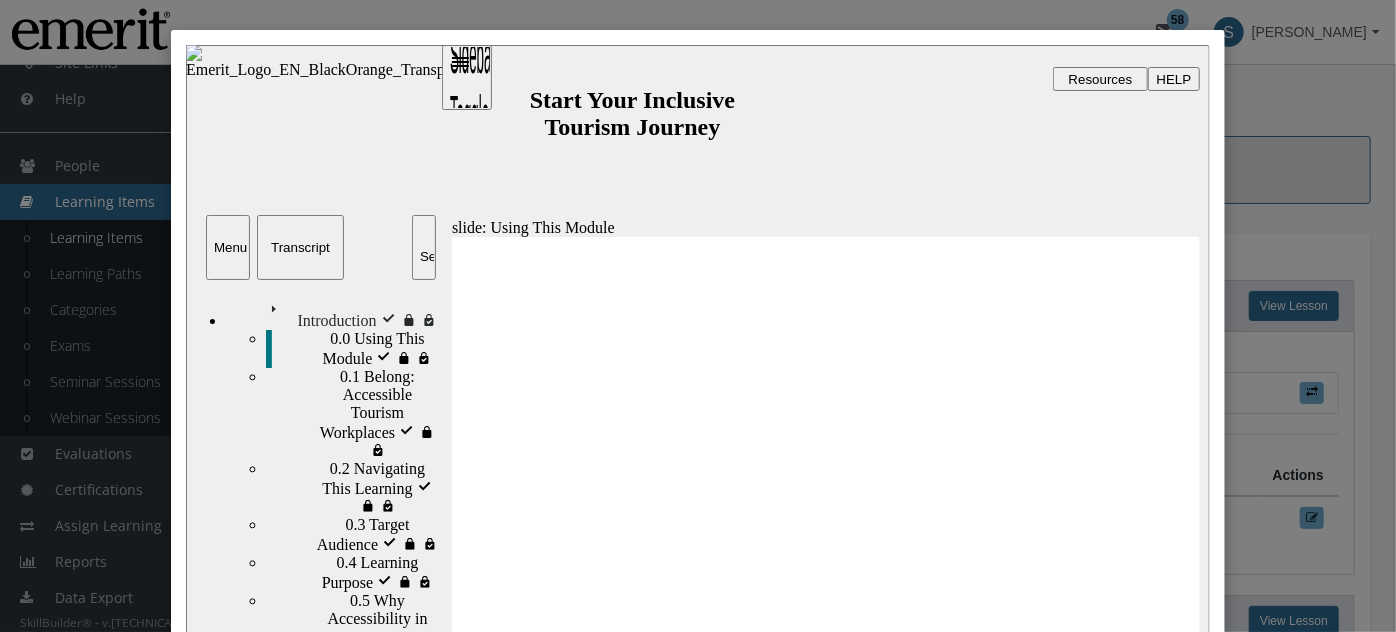 scroll, scrollTop: 0, scrollLeft: 0, axis: both 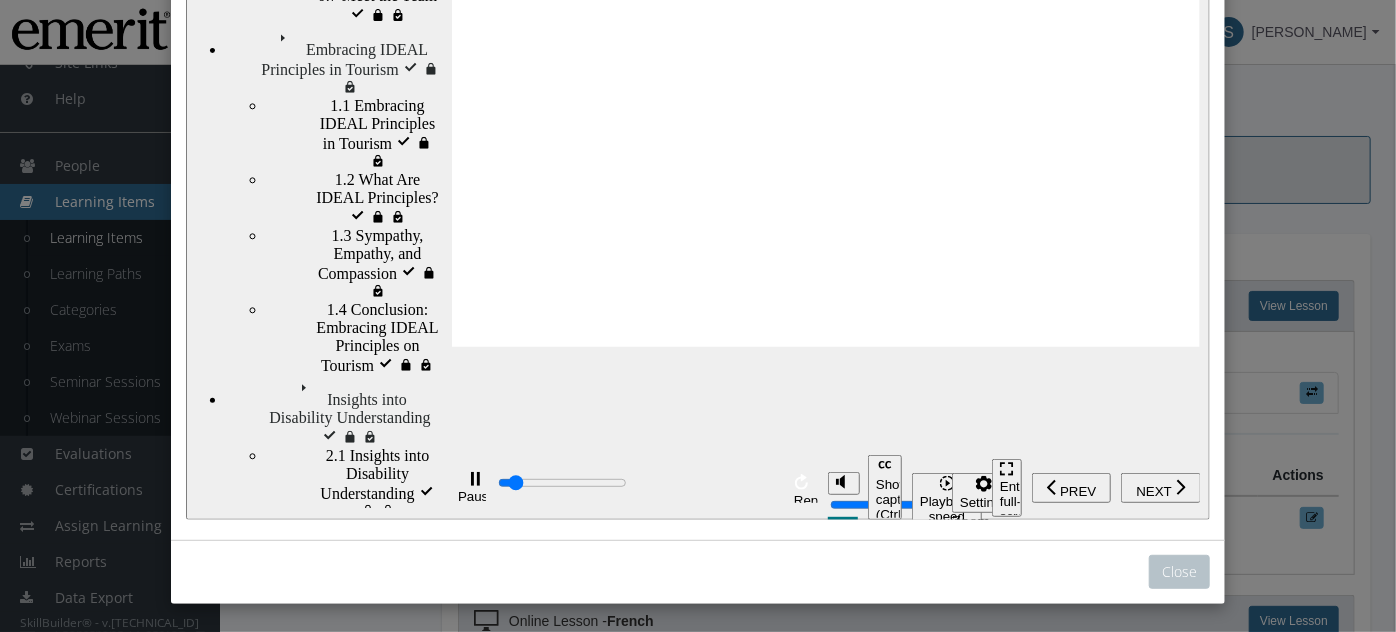 click on "NEXT" at bounding box center (1152, 492) 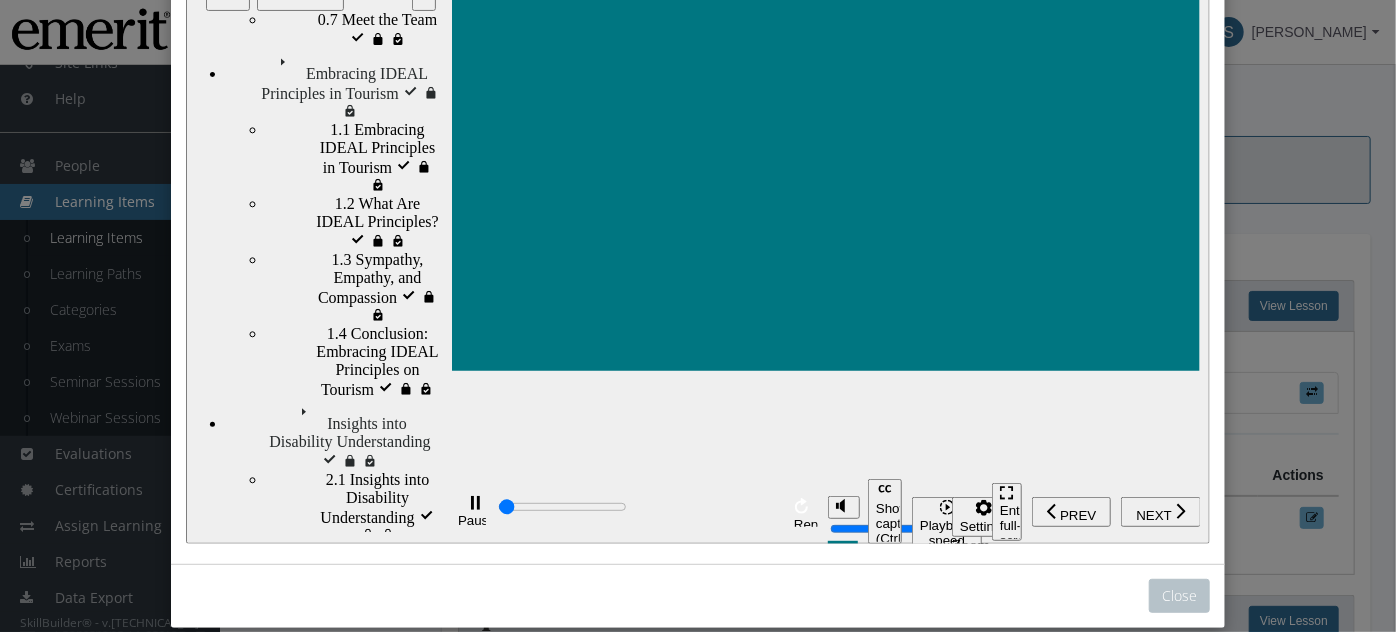 scroll, scrollTop: 293, scrollLeft: 0, axis: vertical 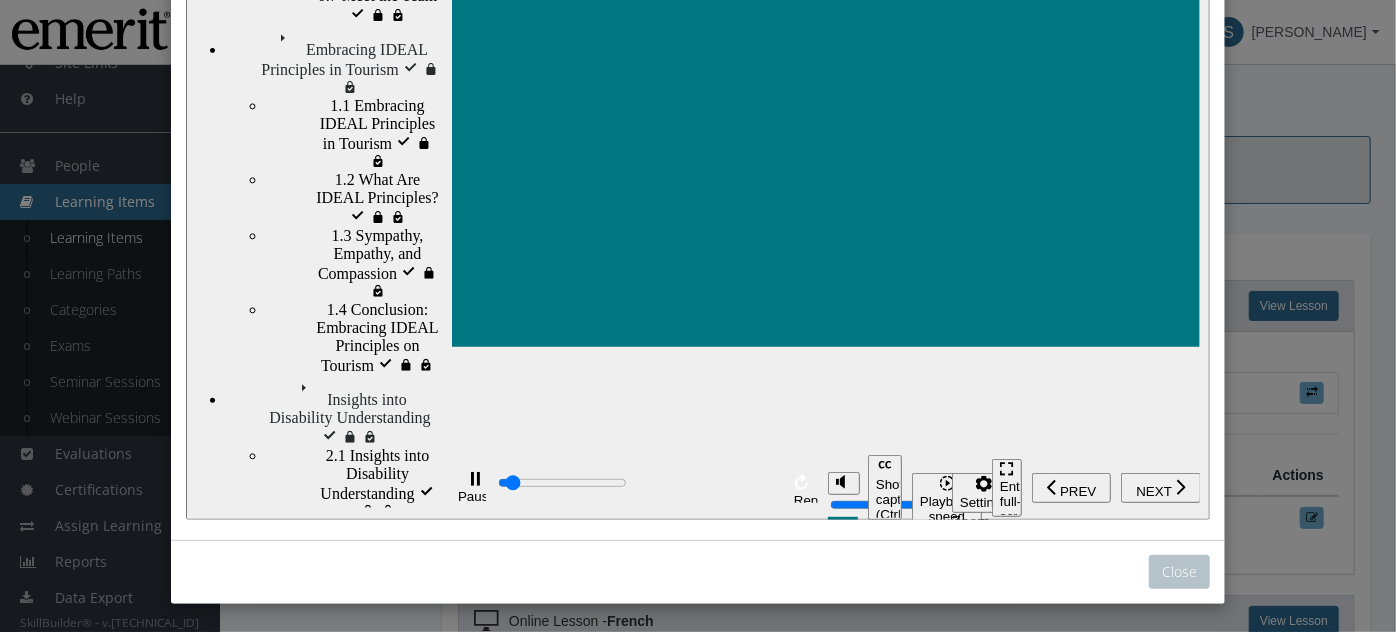 click on "NEXT" at bounding box center (1152, 492) 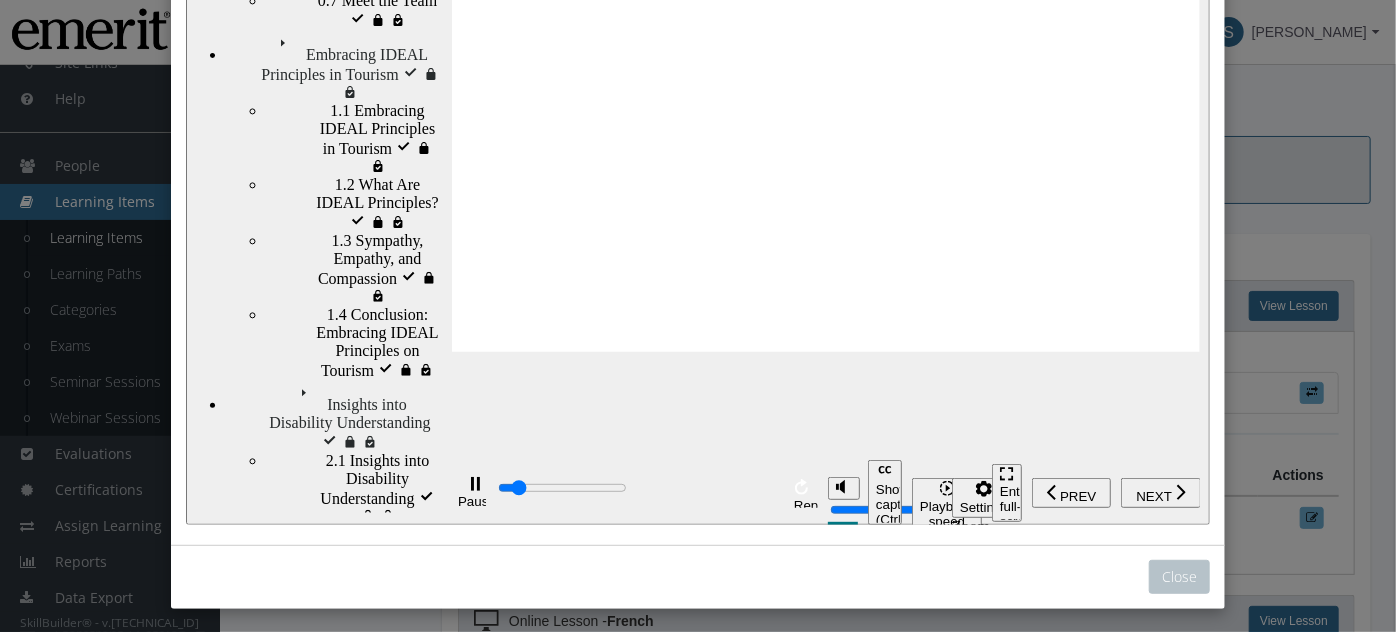 scroll, scrollTop: 293, scrollLeft: 0, axis: vertical 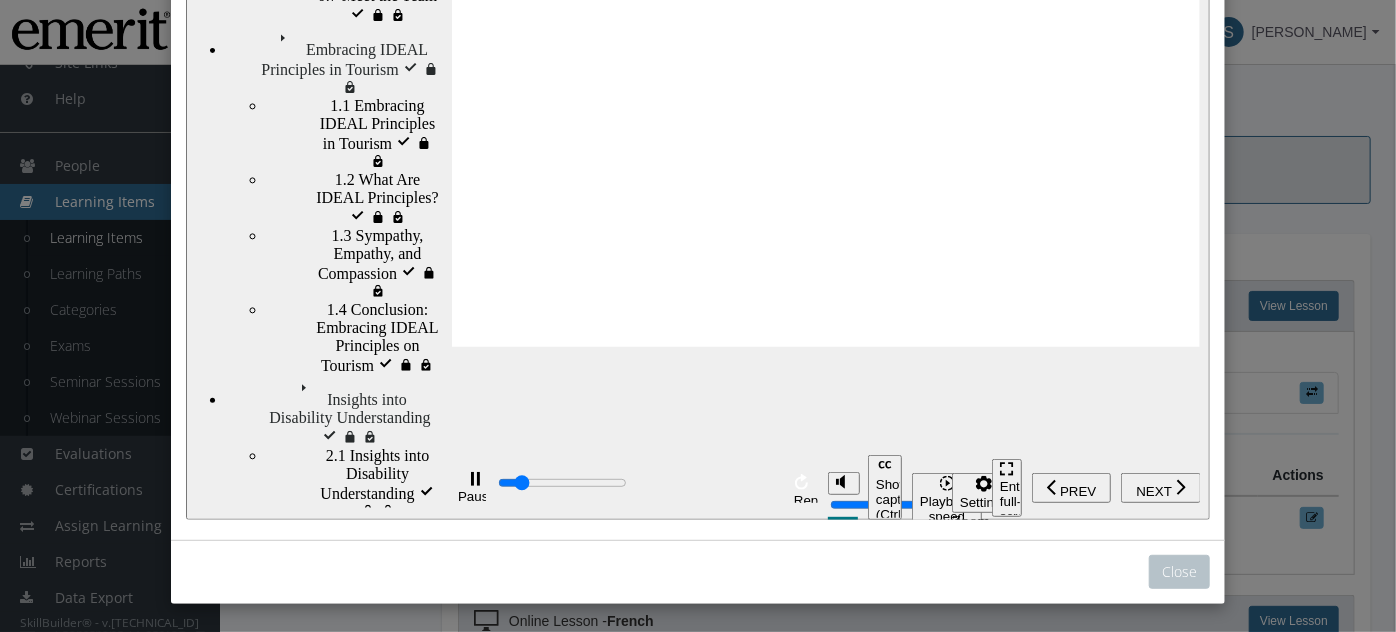 type on "3600" 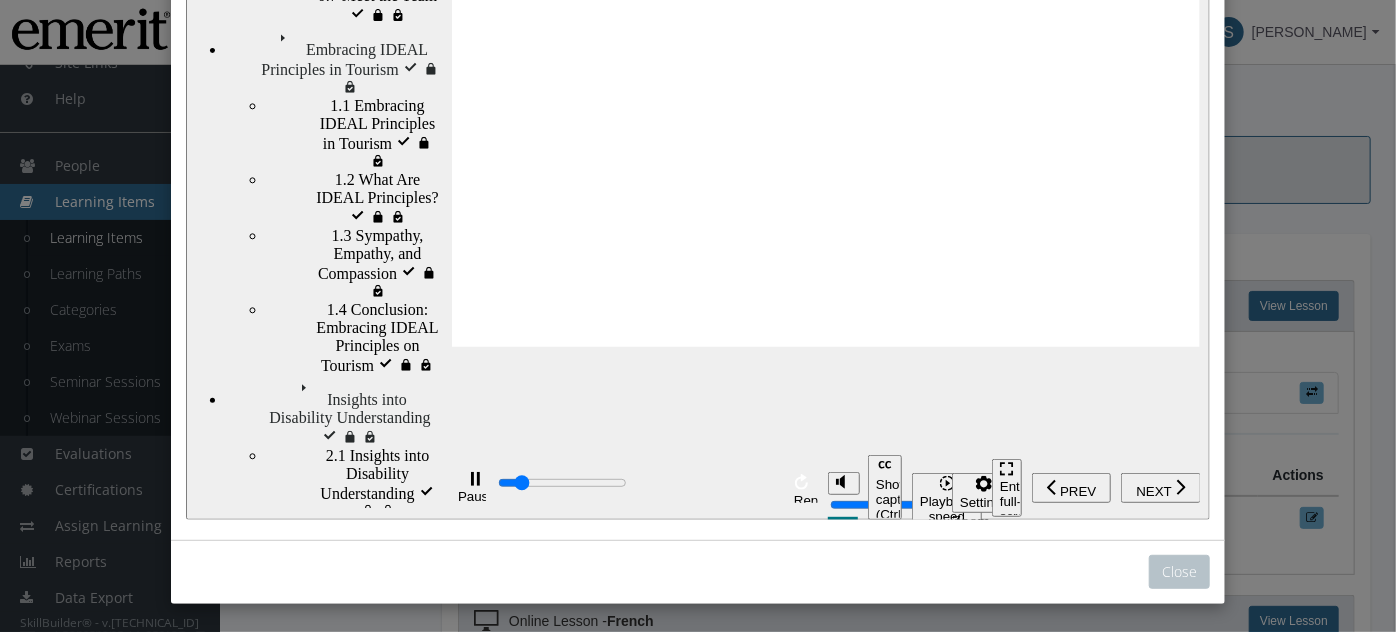 click 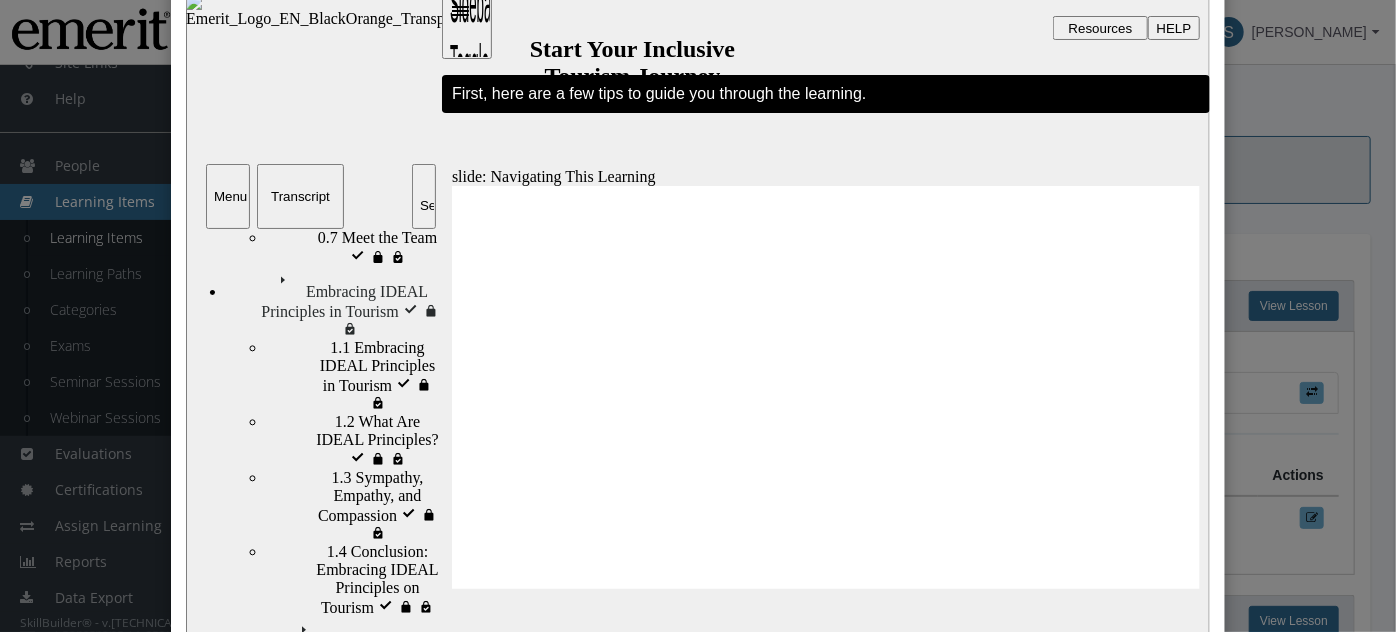 scroll, scrollTop: 49, scrollLeft: 0, axis: vertical 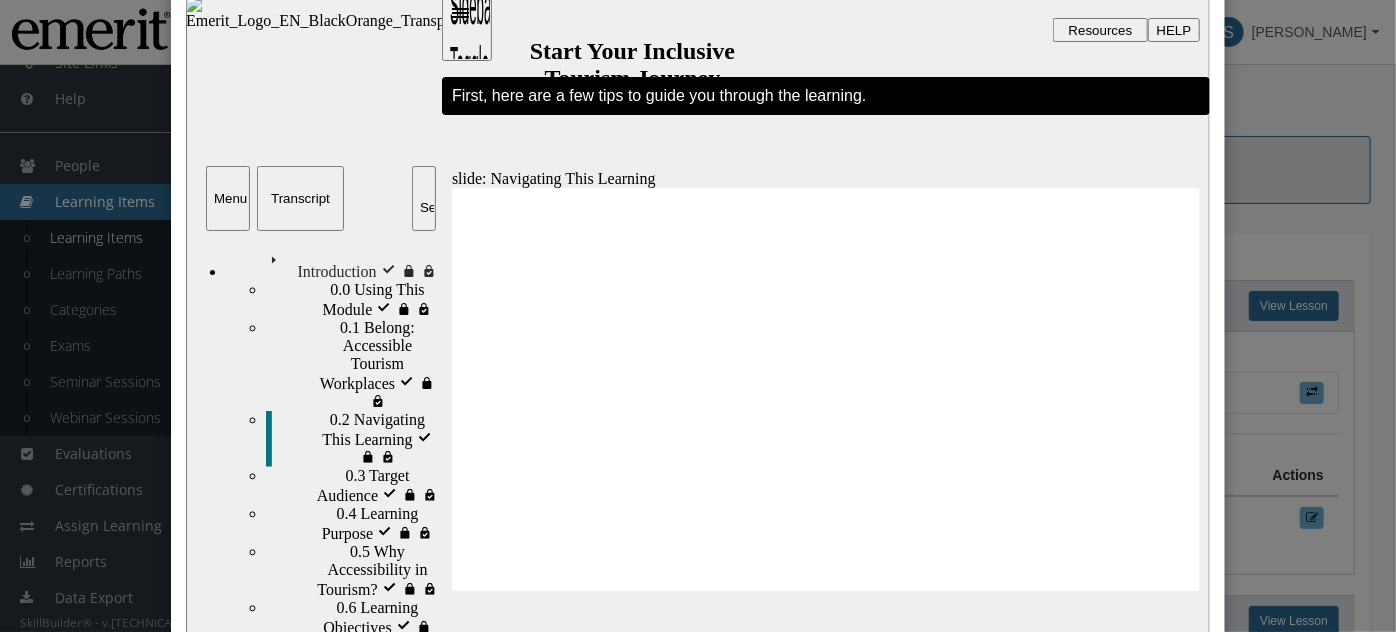 drag, startPoint x: 287, startPoint y: 214, endPoint x: 295, endPoint y: 205, distance: 12.0415945 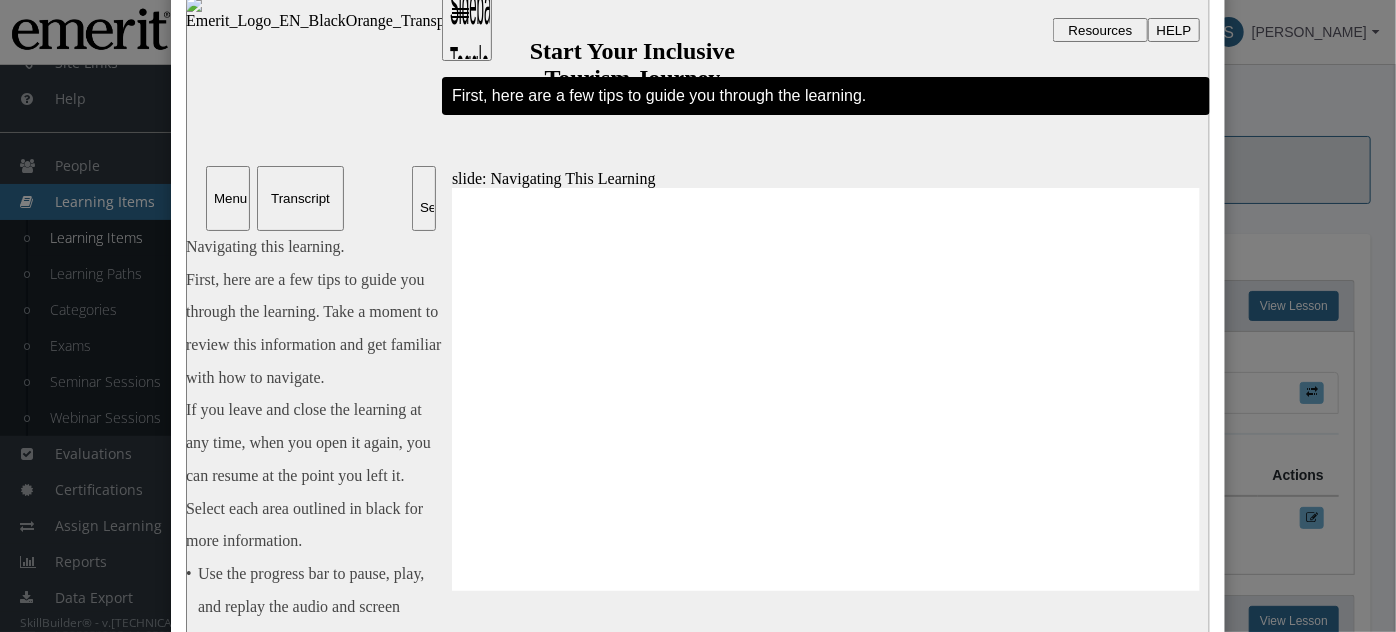 click on "Transcript" at bounding box center [299, 198] 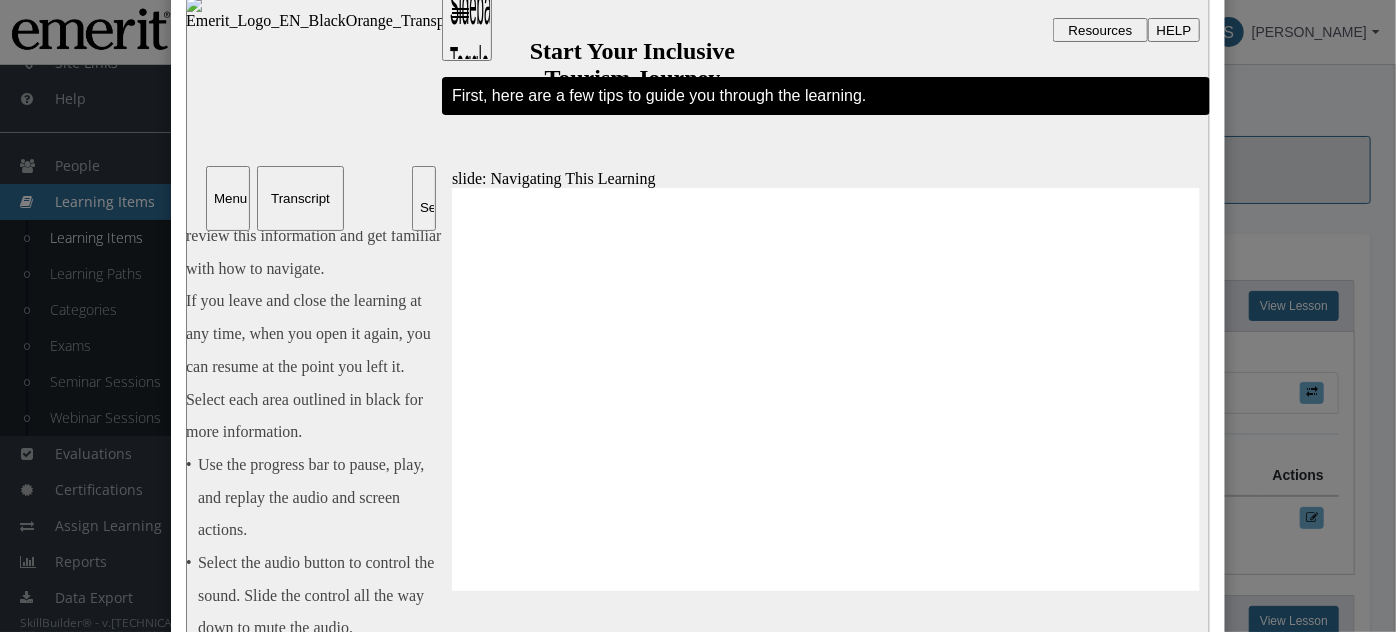 scroll, scrollTop: 181, scrollLeft: 0, axis: vertical 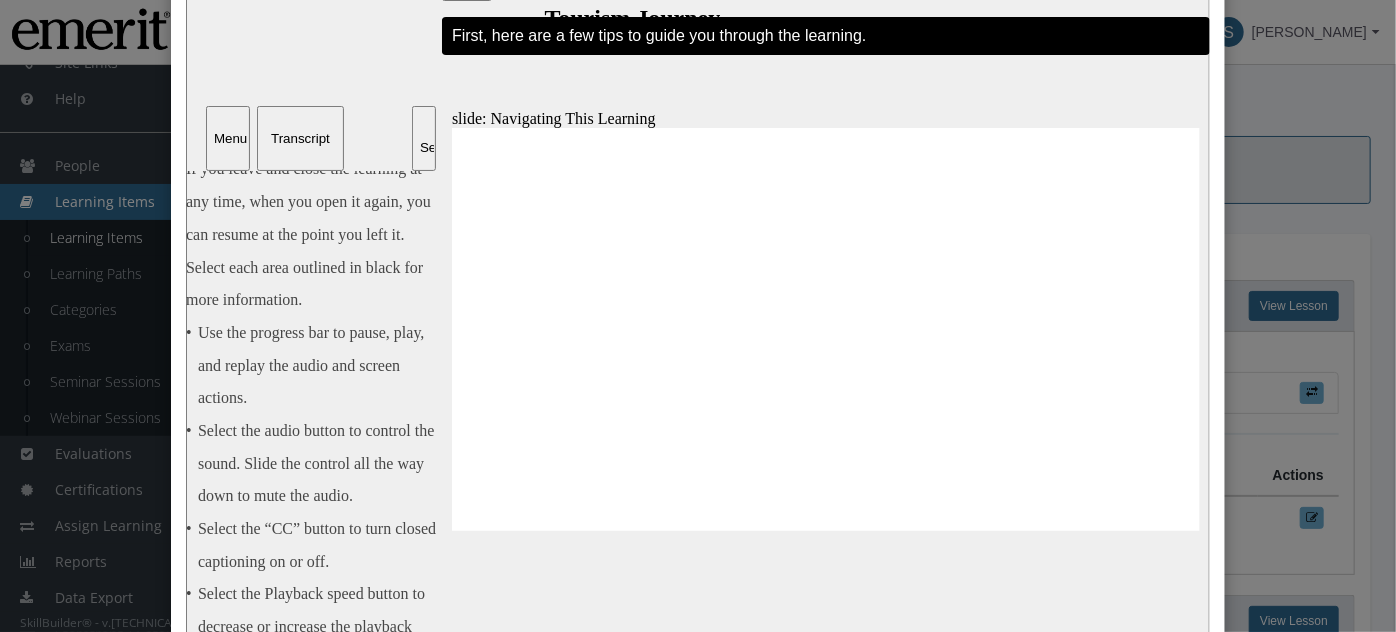 drag, startPoint x: 239, startPoint y: 143, endPoint x: 242, endPoint y: 158, distance: 15.297058 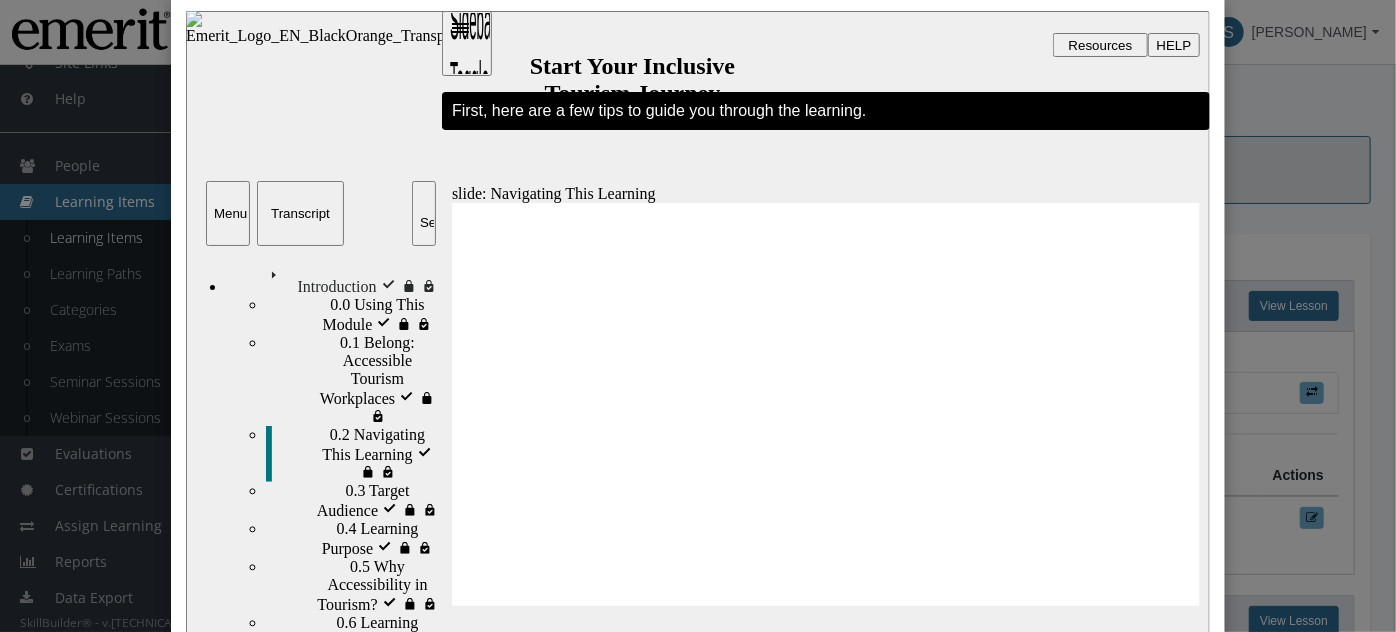 scroll, scrollTop: 0, scrollLeft: 0, axis: both 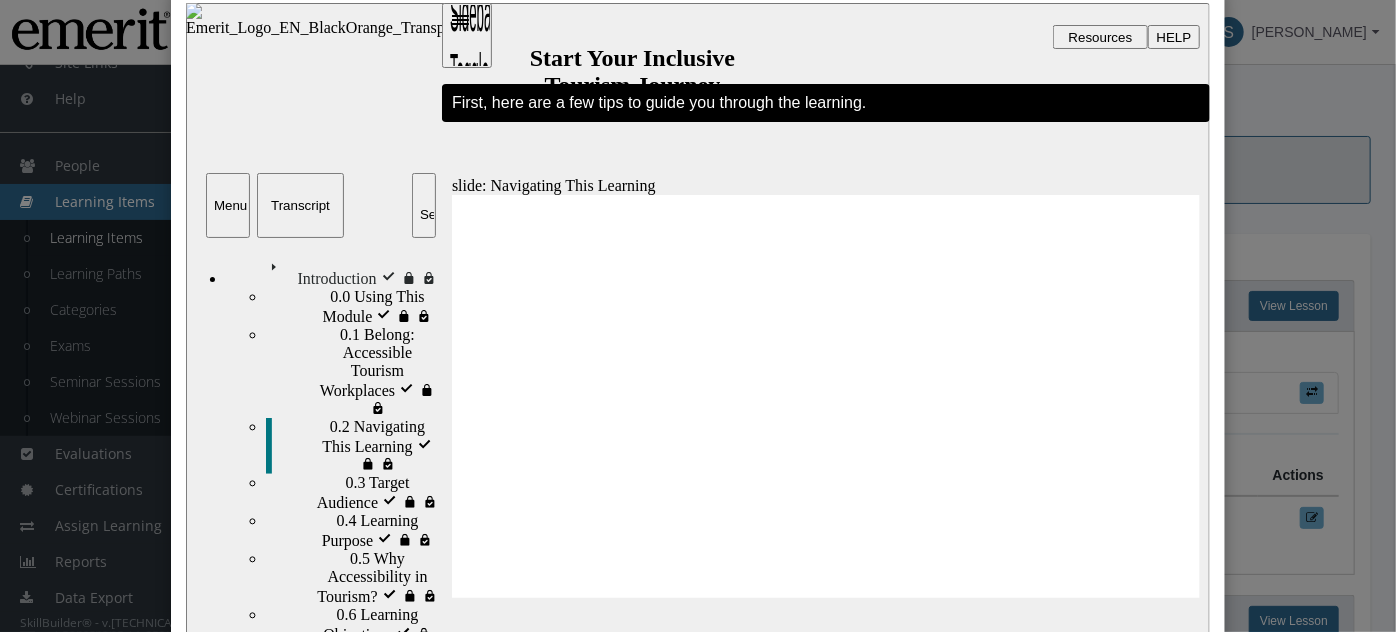 click on "Close" at bounding box center [698, 316] 